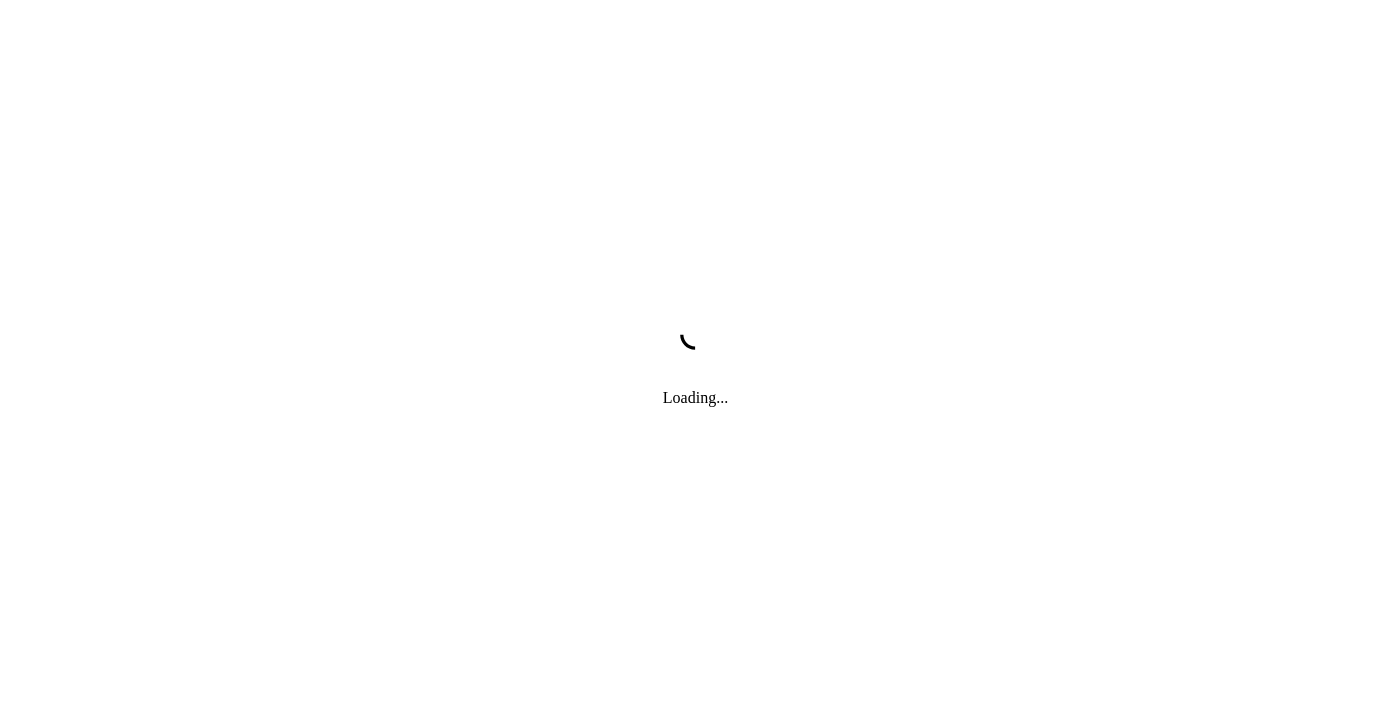 scroll, scrollTop: 0, scrollLeft: 0, axis: both 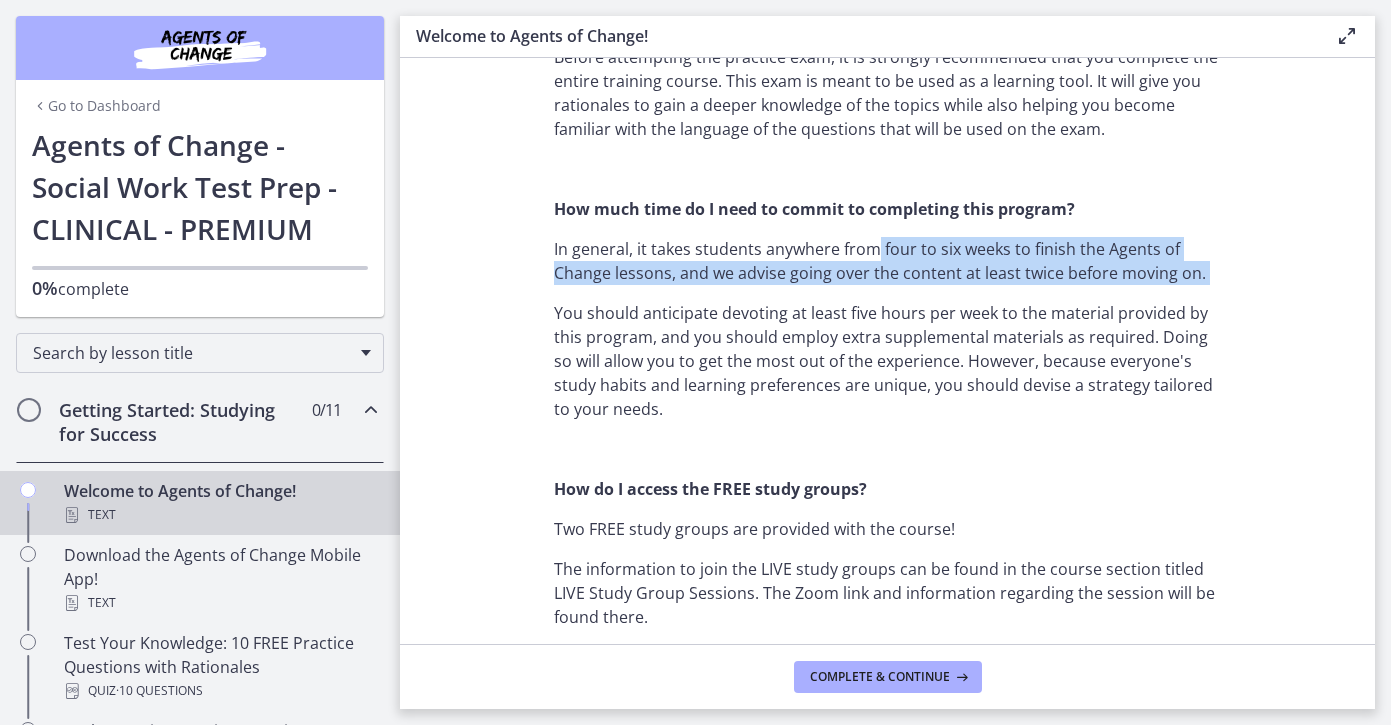 drag, startPoint x: 876, startPoint y: 245, endPoint x: 876, endPoint y: 285, distance: 40 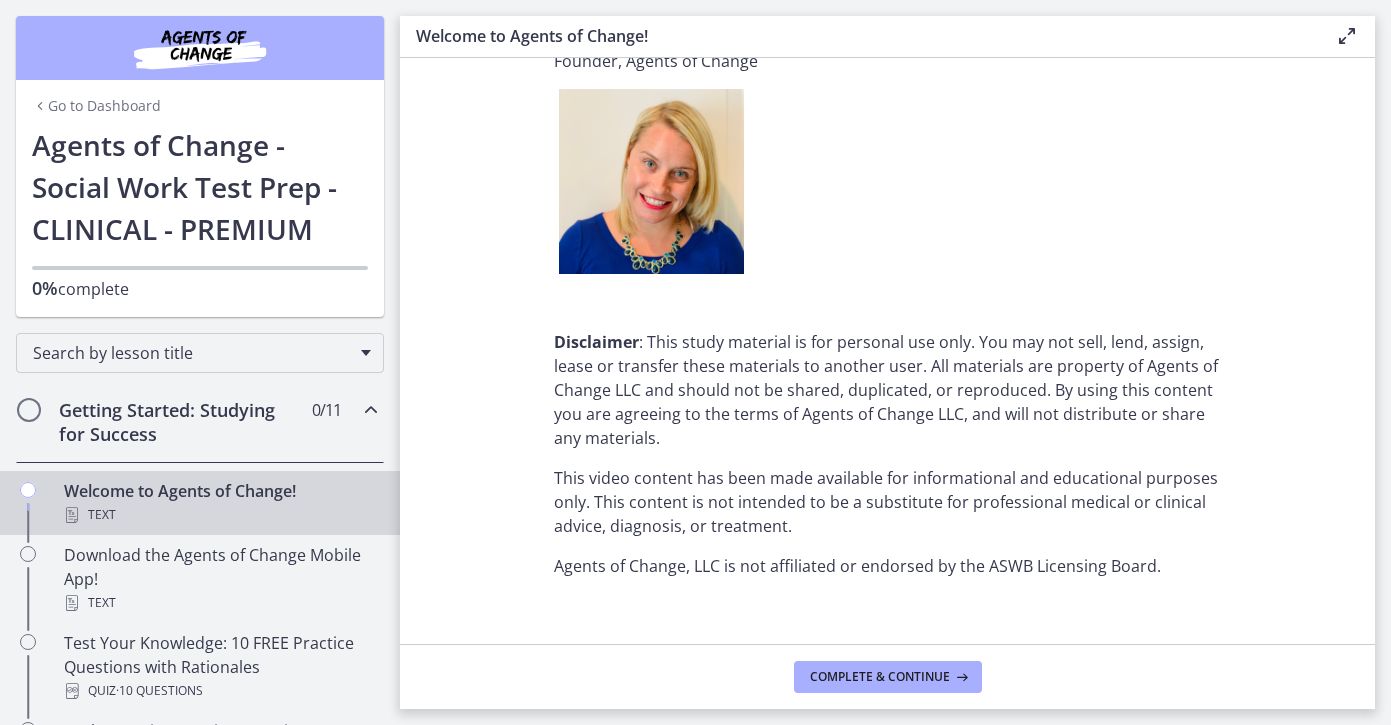 scroll, scrollTop: 2530, scrollLeft: 0, axis: vertical 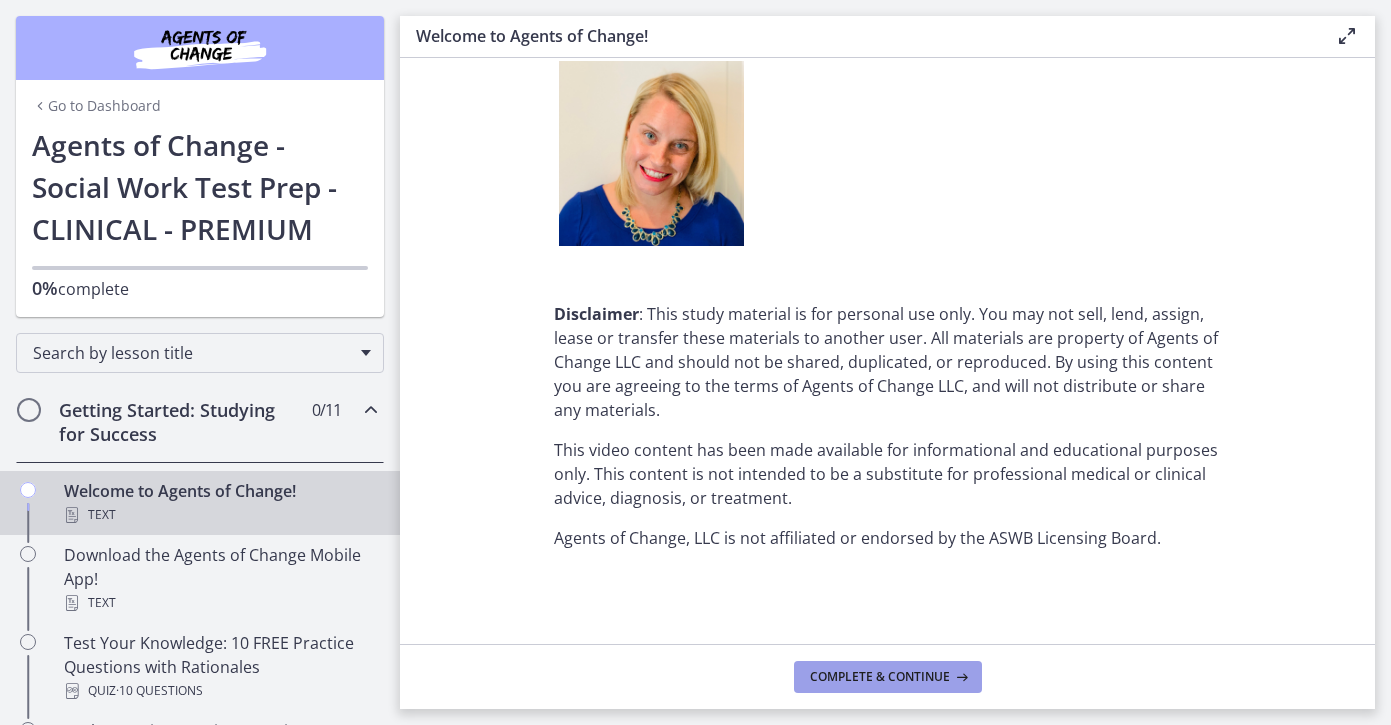 click on "Complete & continue" at bounding box center [880, 677] 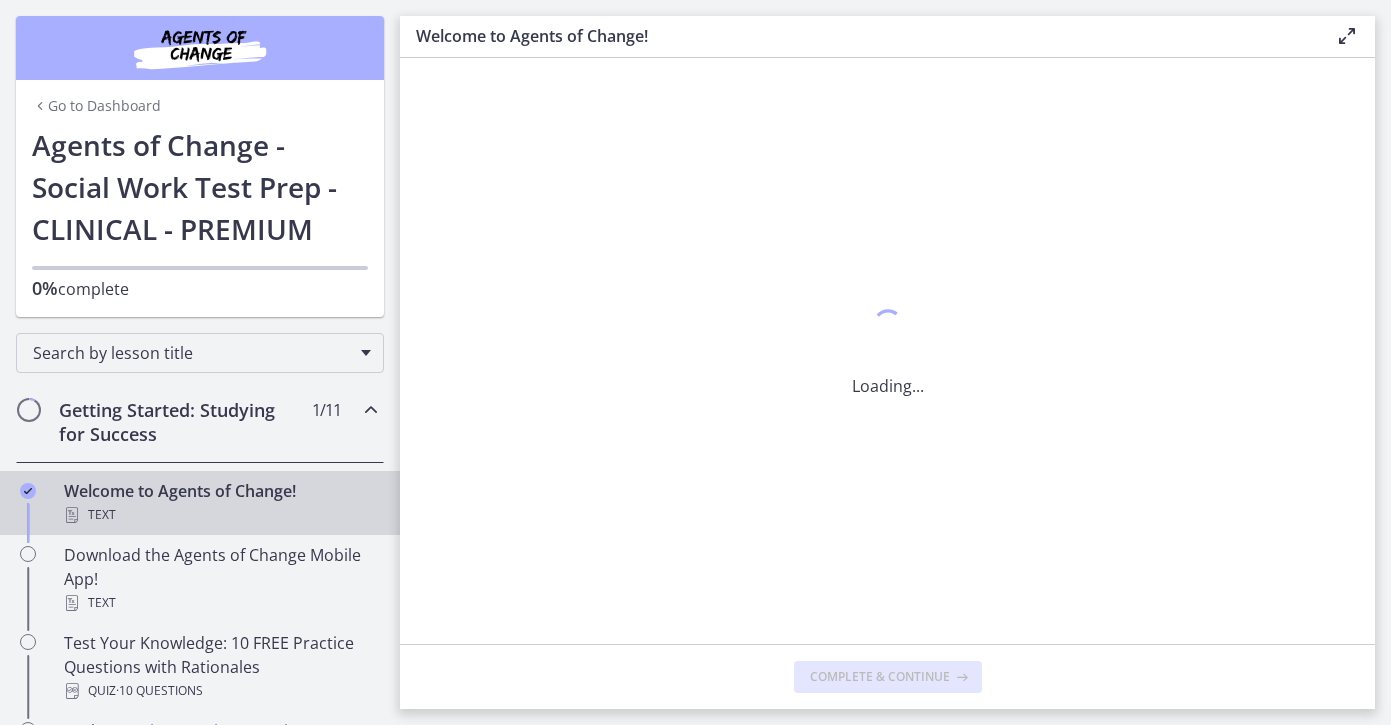 scroll, scrollTop: 0, scrollLeft: 0, axis: both 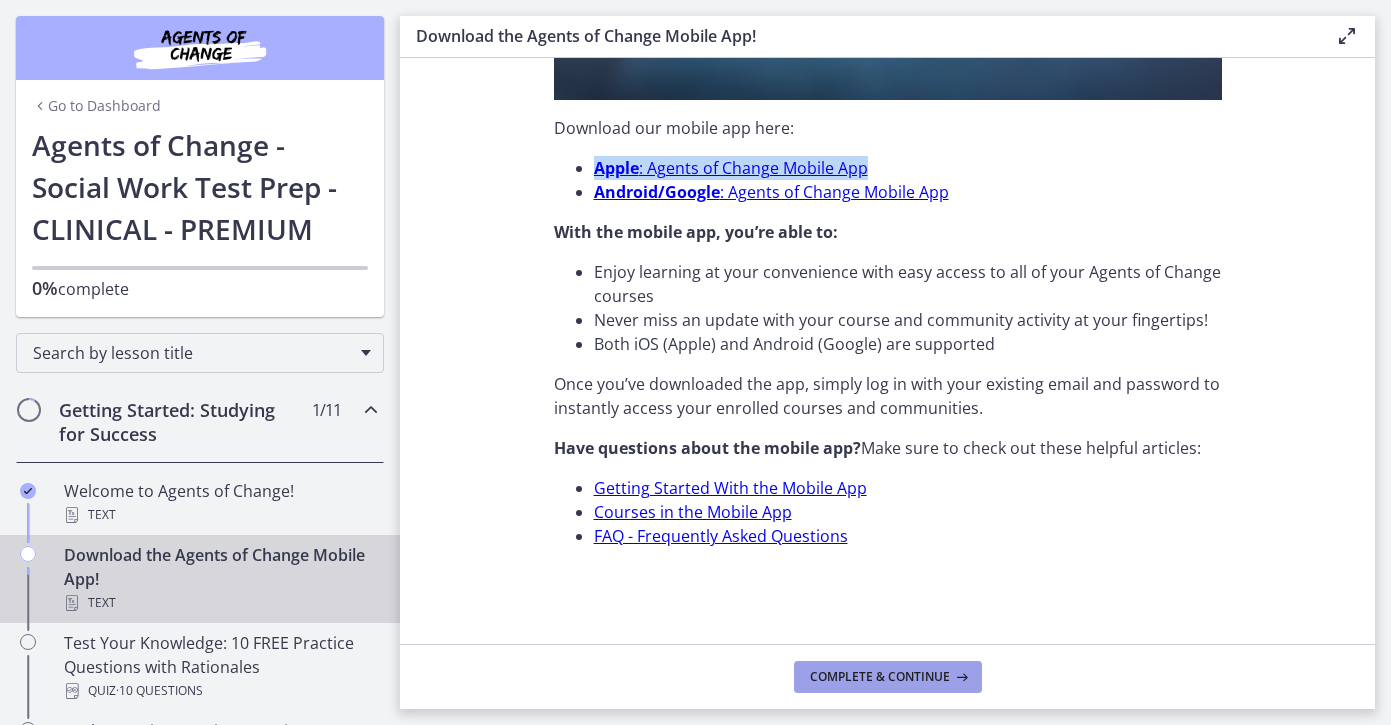 click on "Complete & continue" at bounding box center (880, 677) 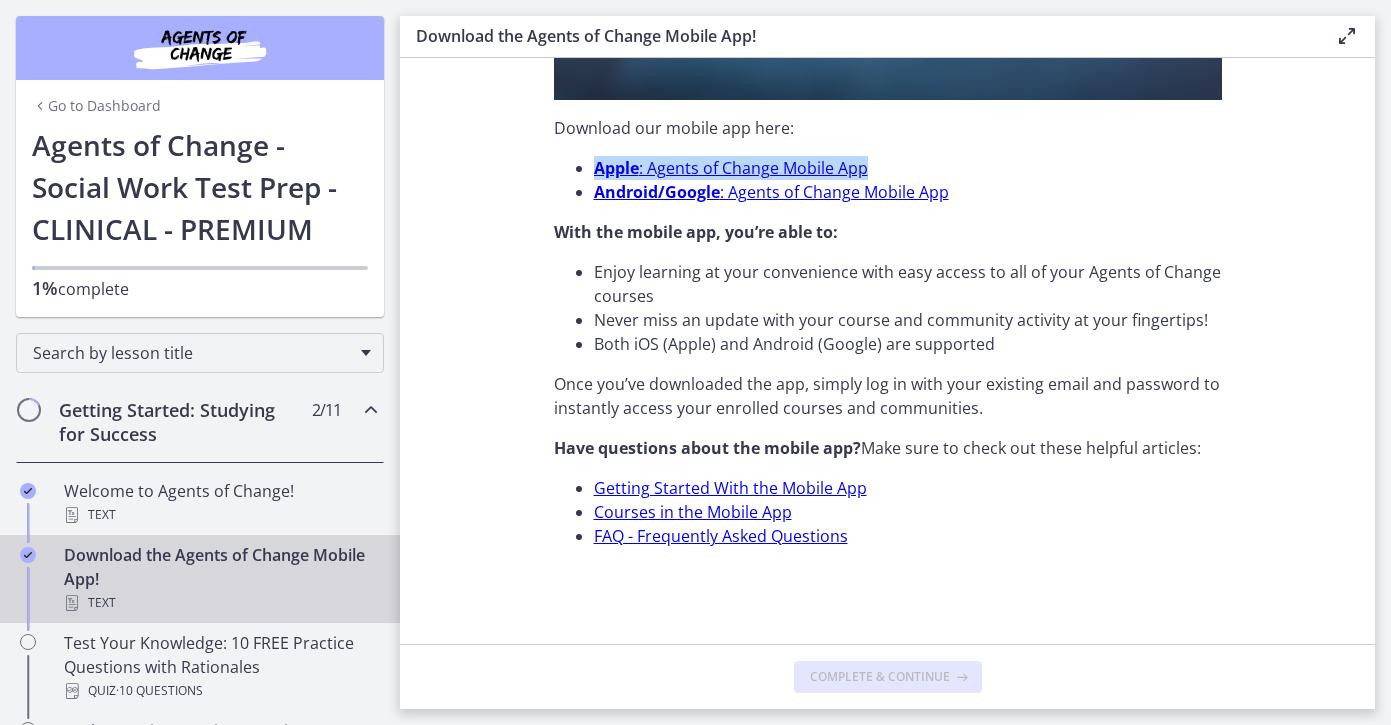scroll, scrollTop: 0, scrollLeft: 0, axis: both 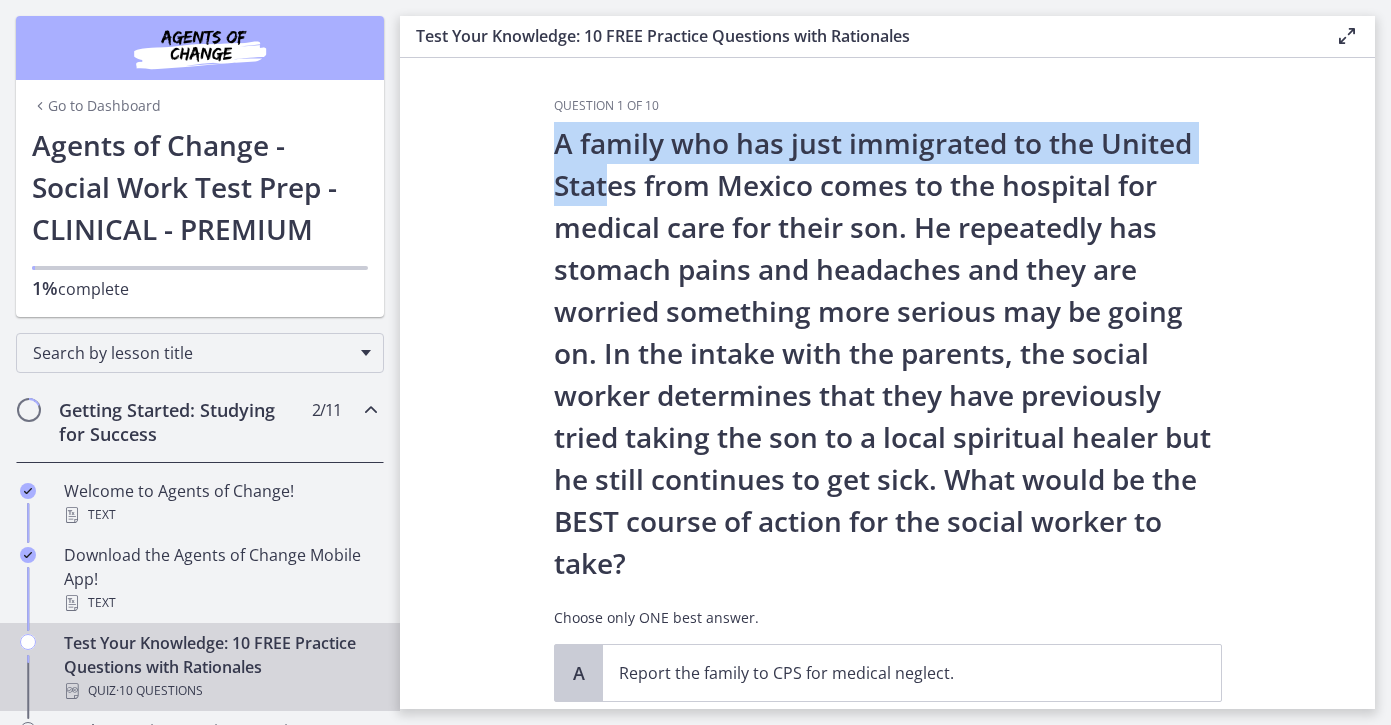 drag, startPoint x: 556, startPoint y: 138, endPoint x: 606, endPoint y: 200, distance: 79.64923 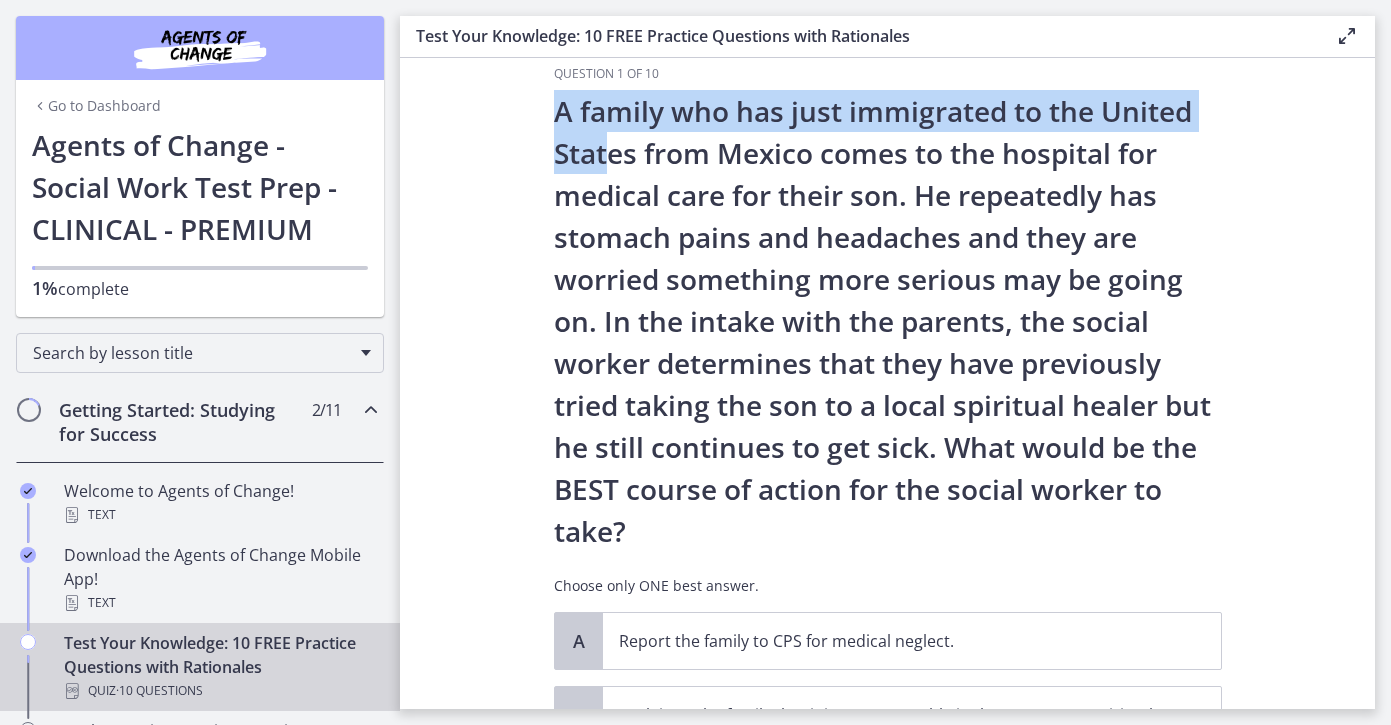 scroll, scrollTop: 34, scrollLeft: 0, axis: vertical 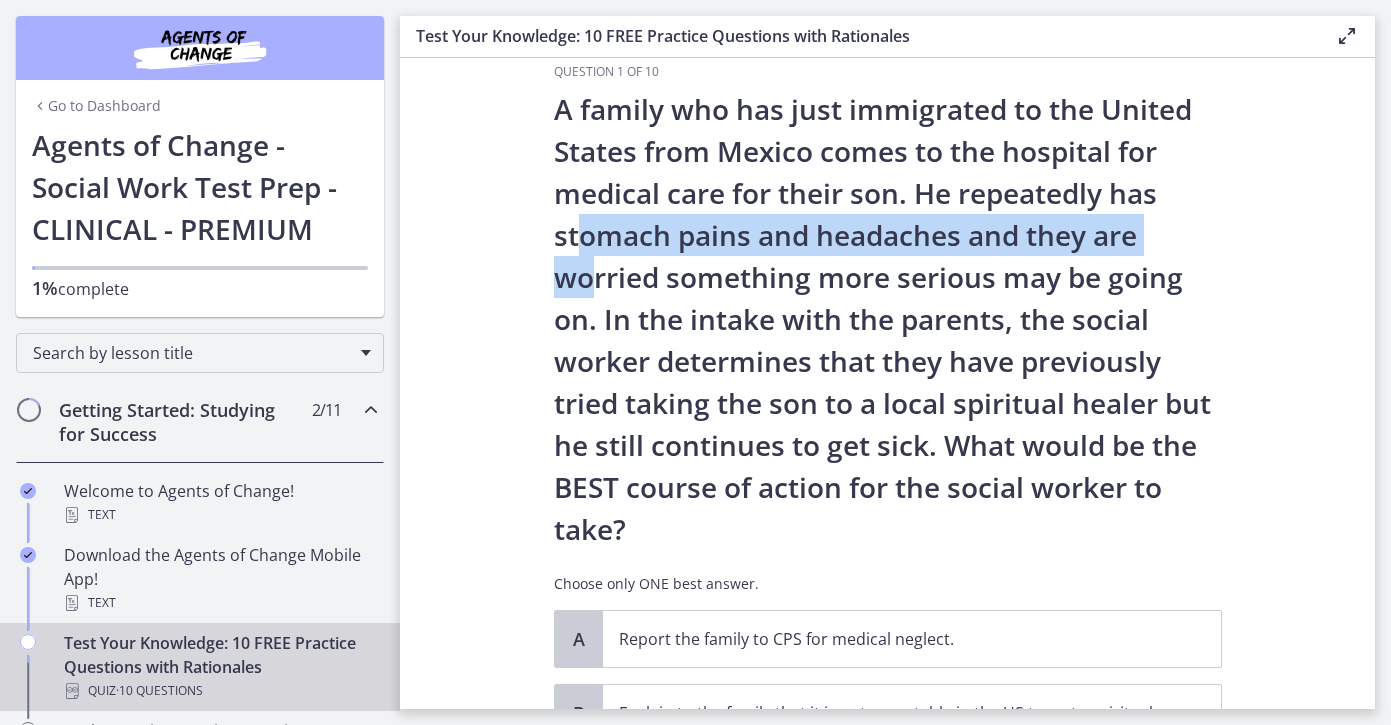 drag, startPoint x: 577, startPoint y: 235, endPoint x: 593, endPoint y: 271, distance: 39.39543 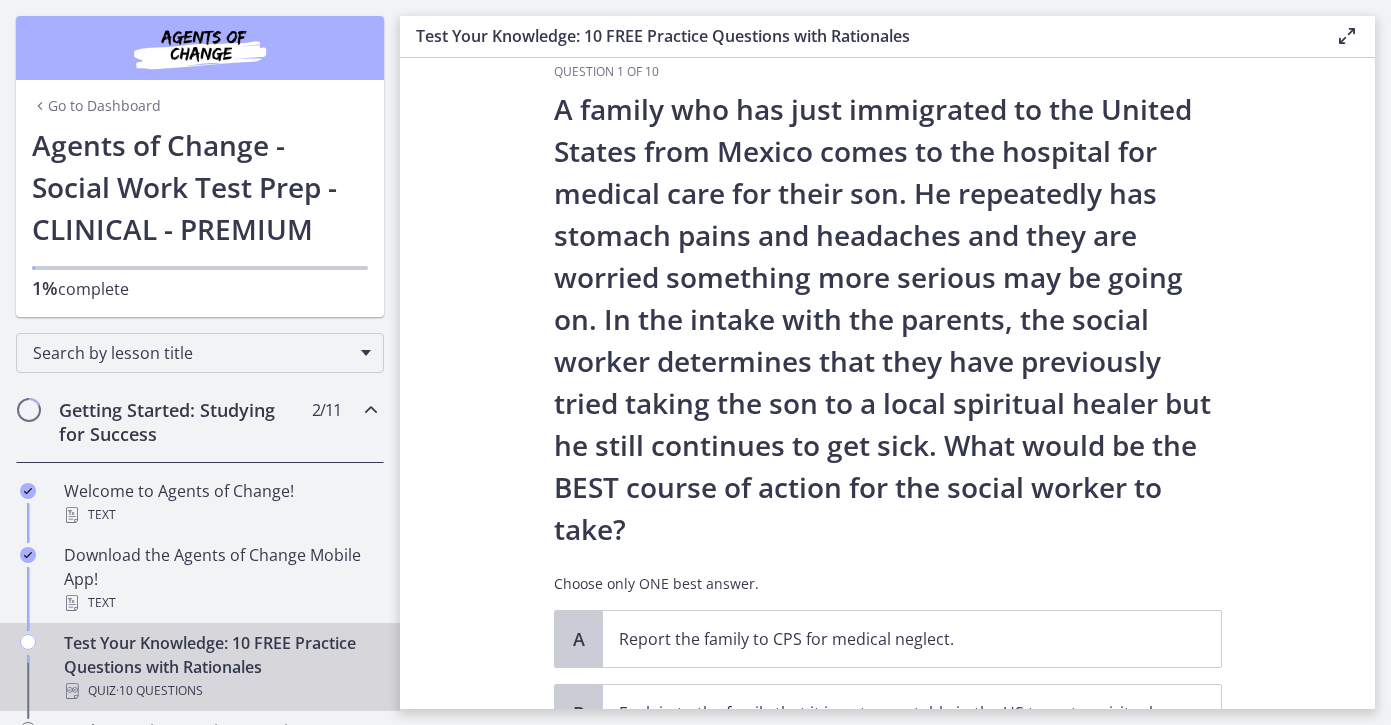 click on "A family who has just immigrated to the United States from Mexico comes to the hospital for medical care for their son. He repeatedly has stomach pains and headaches and they are worried something more serious may be going on. In the intake with the parents, the social worker determines that they have previously tried taking the son to a local spiritual healer but he still continues to get sick. What would be the BEST course of action for the social worker to take?" at bounding box center [888, 319] 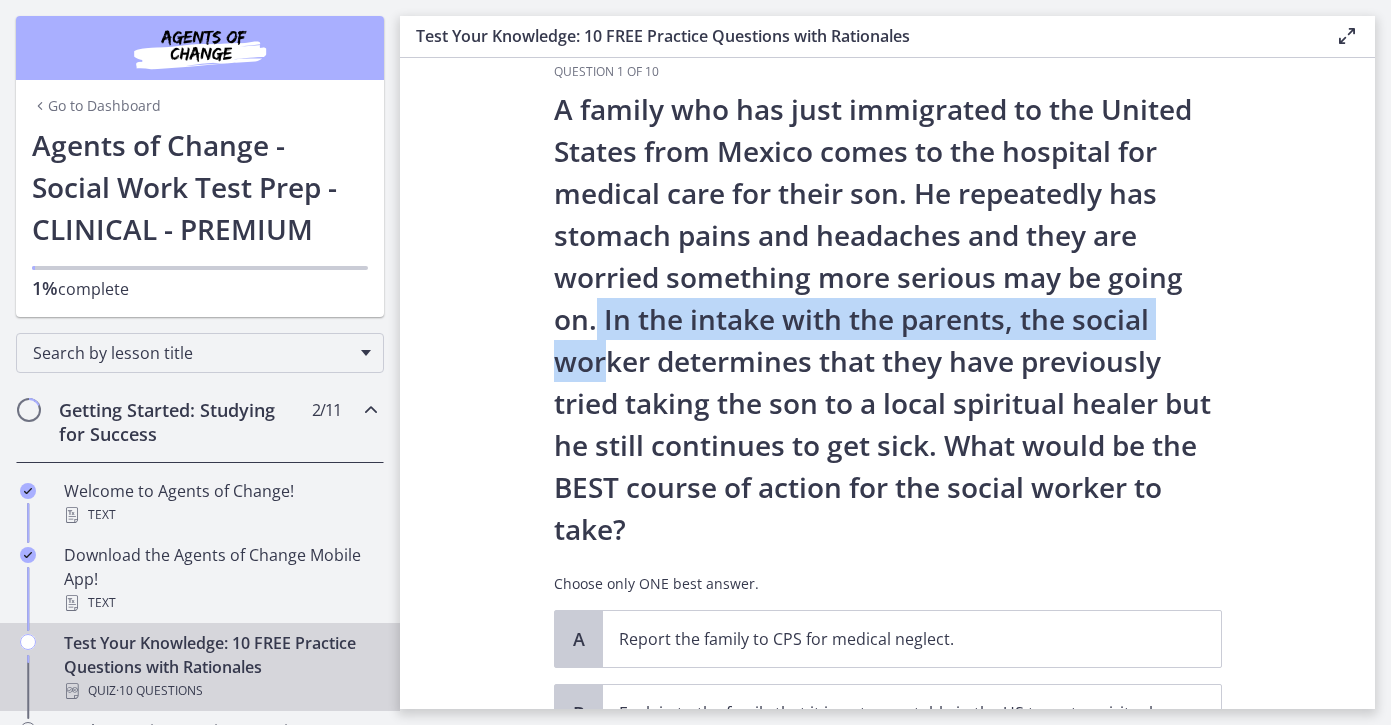 drag, startPoint x: 599, startPoint y: 312, endPoint x: 609, endPoint y: 351, distance: 40.261642 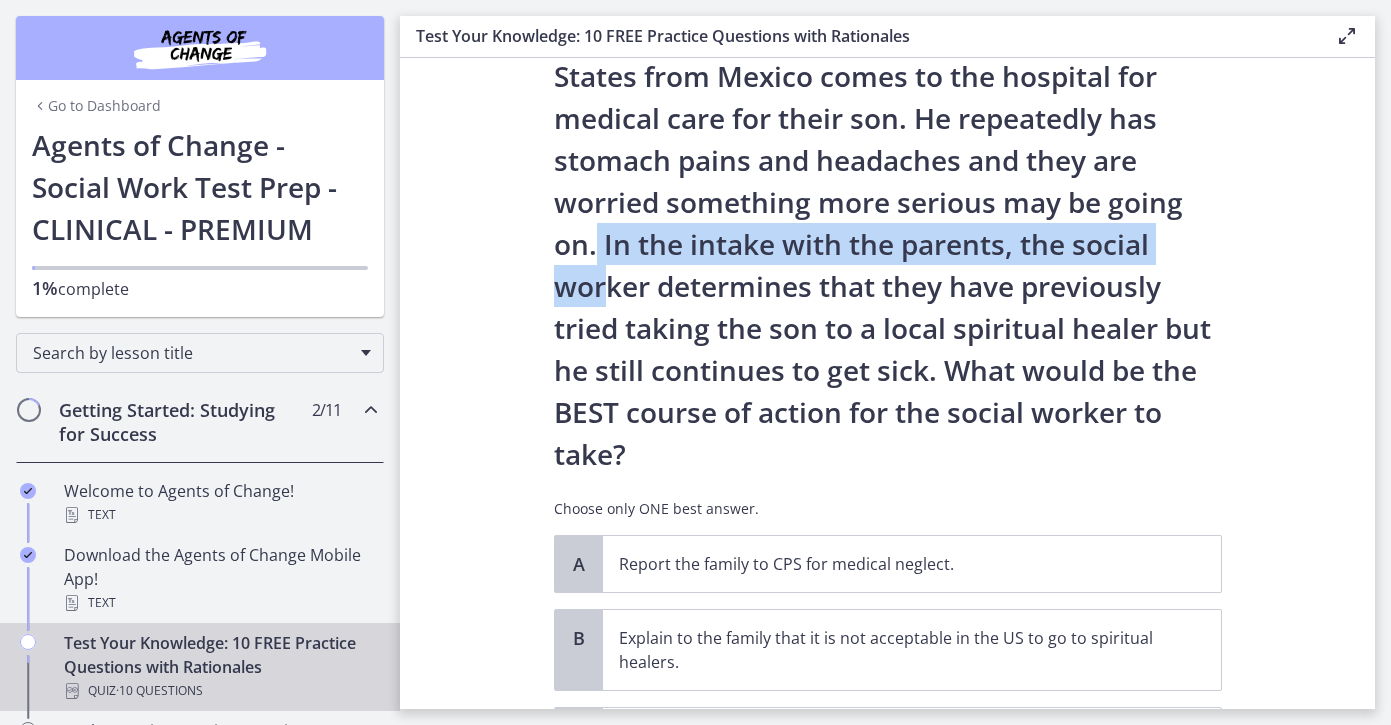 scroll, scrollTop: 113, scrollLeft: 0, axis: vertical 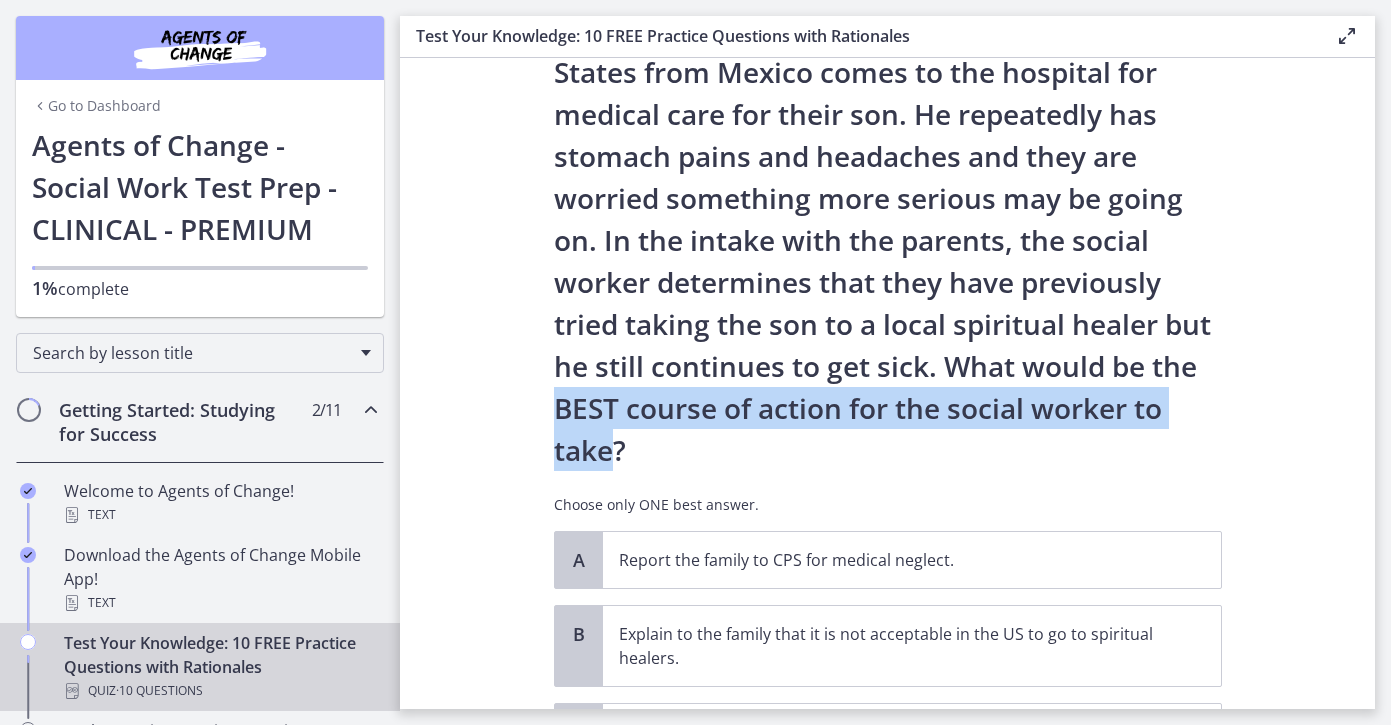 drag, startPoint x: 550, startPoint y: 401, endPoint x: 615, endPoint y: 467, distance: 92.63369 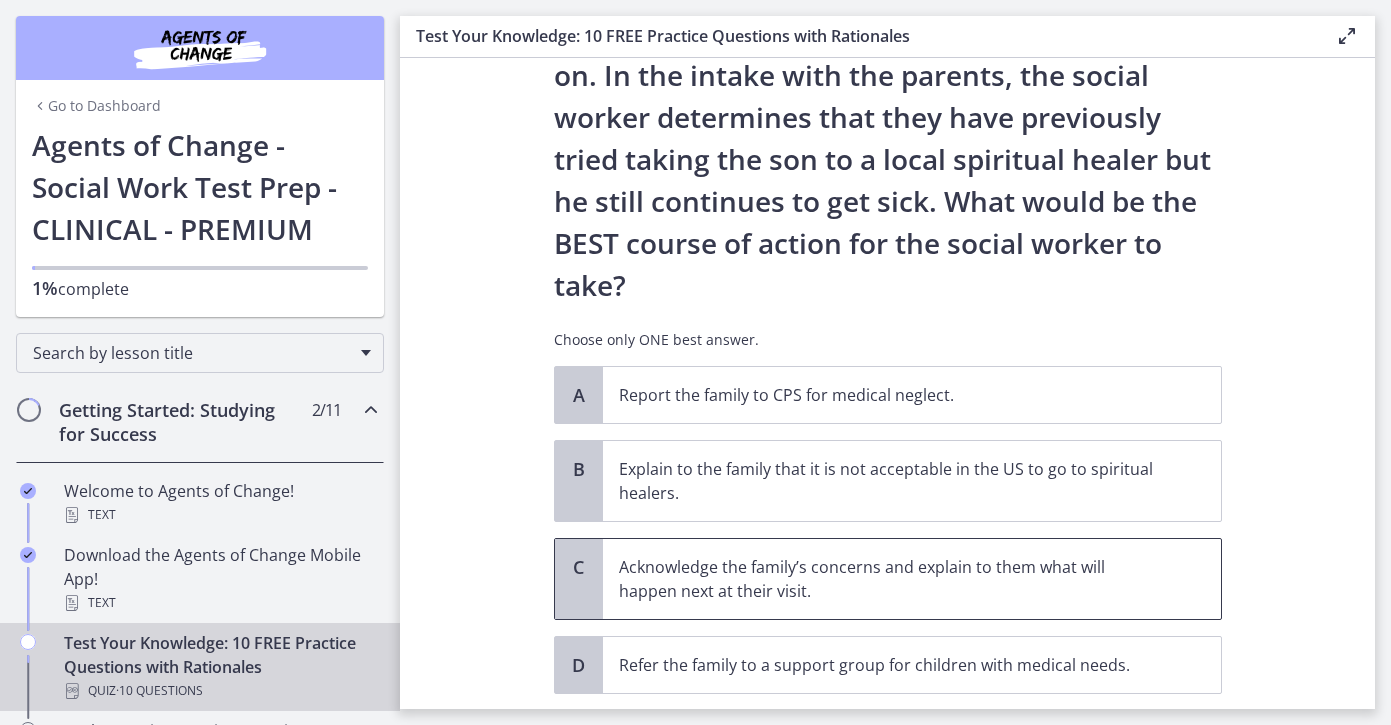 scroll, scrollTop: 279, scrollLeft: 0, axis: vertical 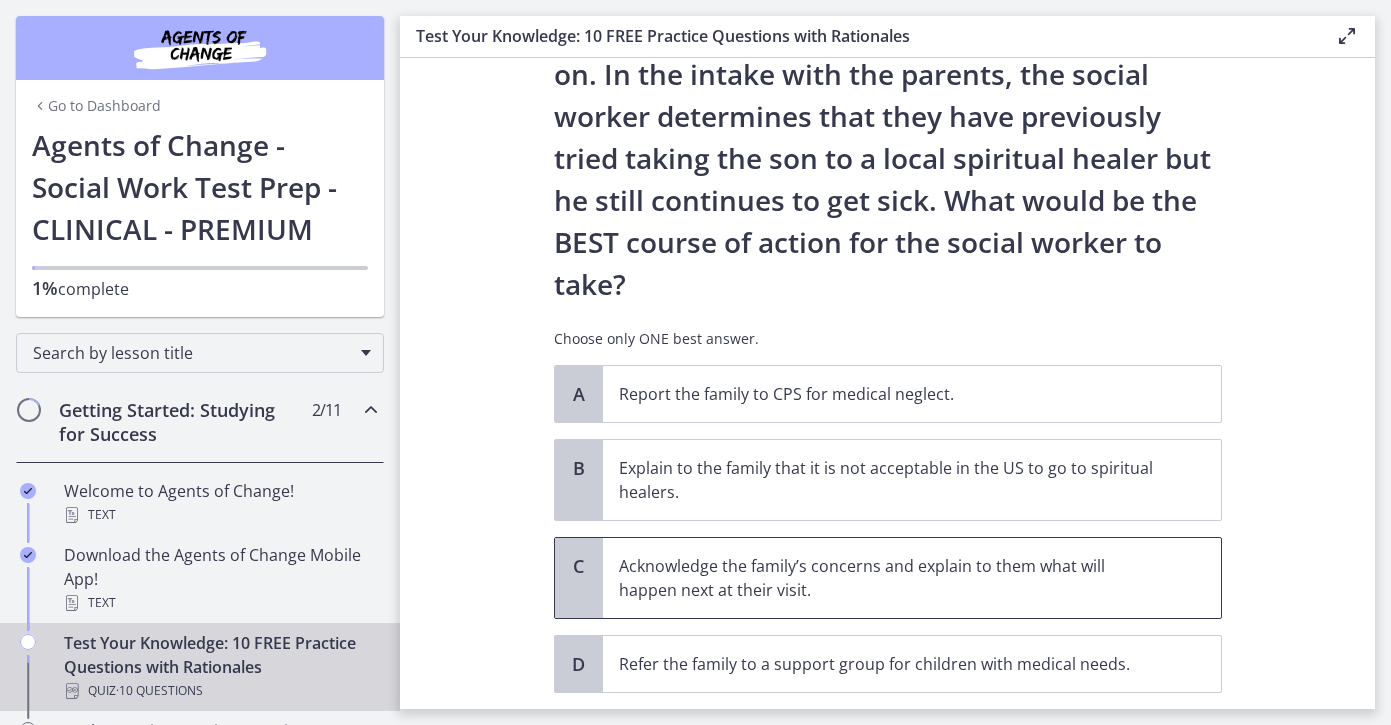 click on "Acknowledge the family’s concerns and explain to them what will happen next at their visit." at bounding box center (892, 578) 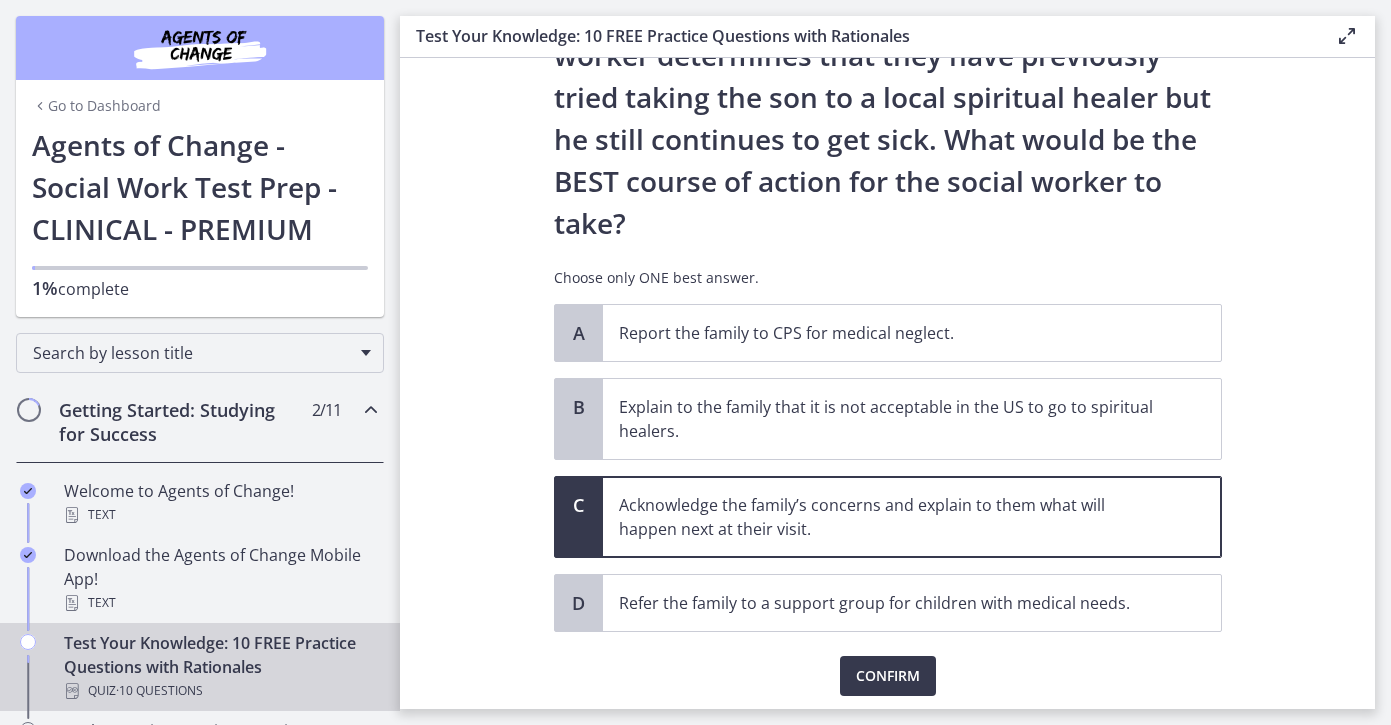 scroll, scrollTop: 407, scrollLeft: 0, axis: vertical 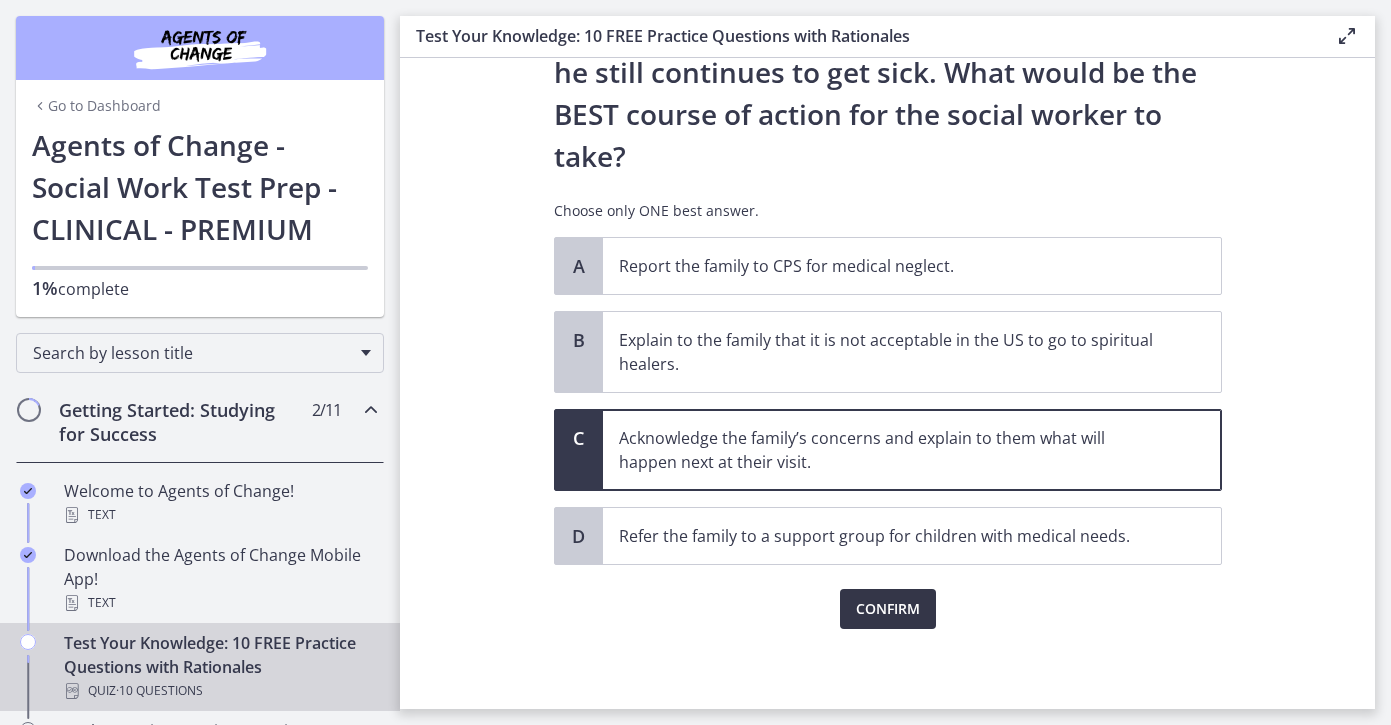click on "Confirm" at bounding box center (888, 609) 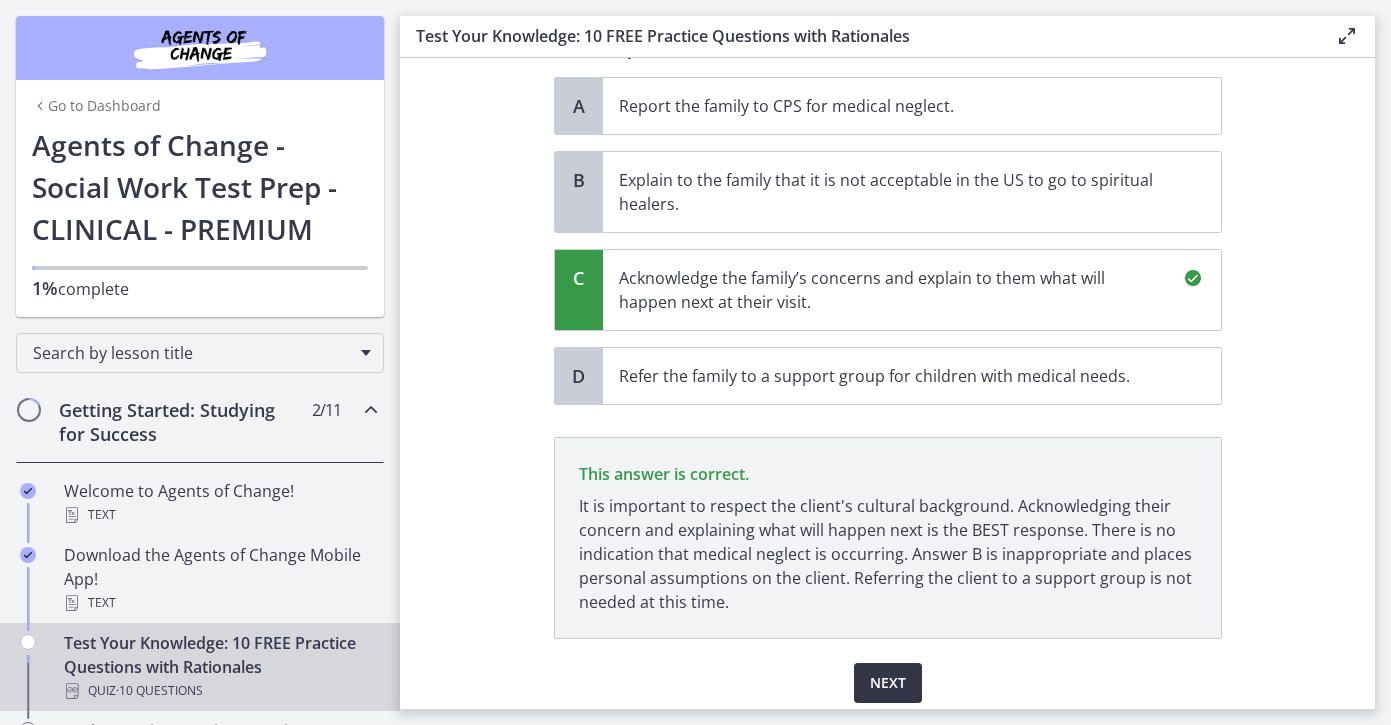 scroll, scrollTop: 641, scrollLeft: 0, axis: vertical 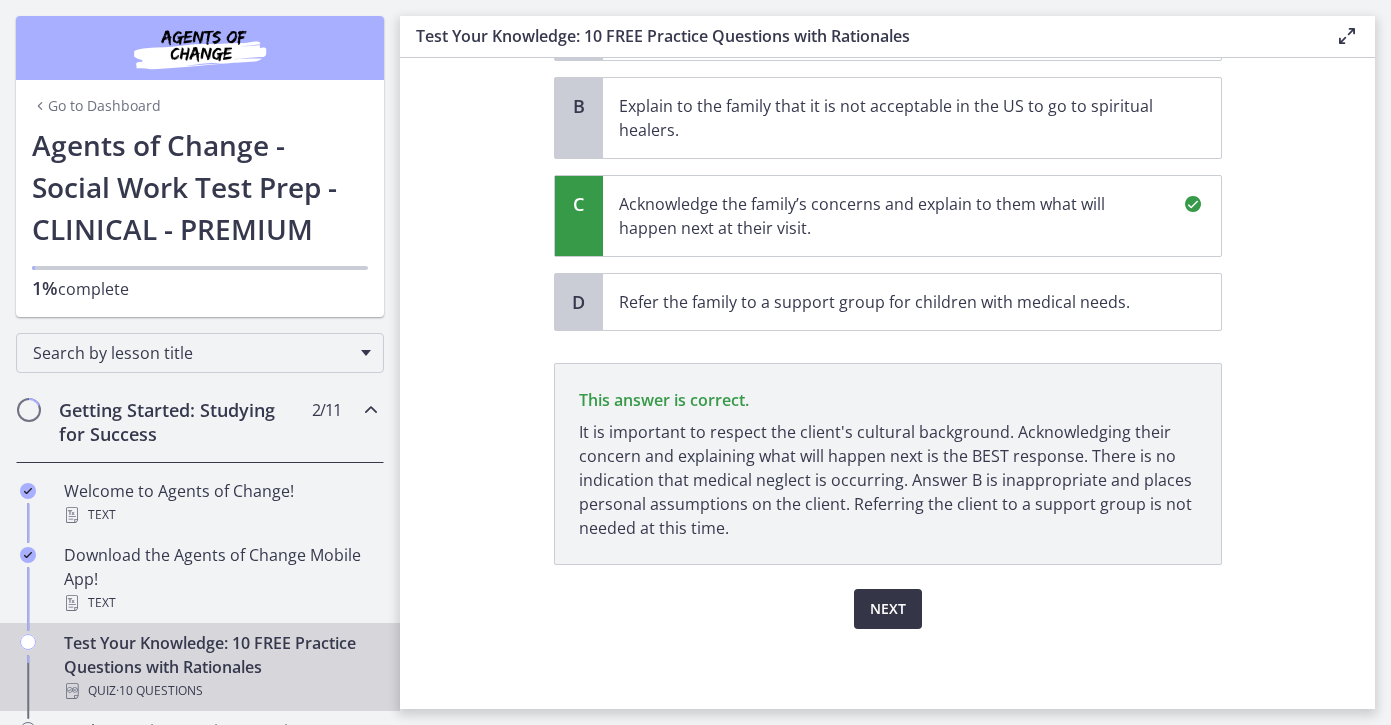 click on "Next" at bounding box center [888, 609] 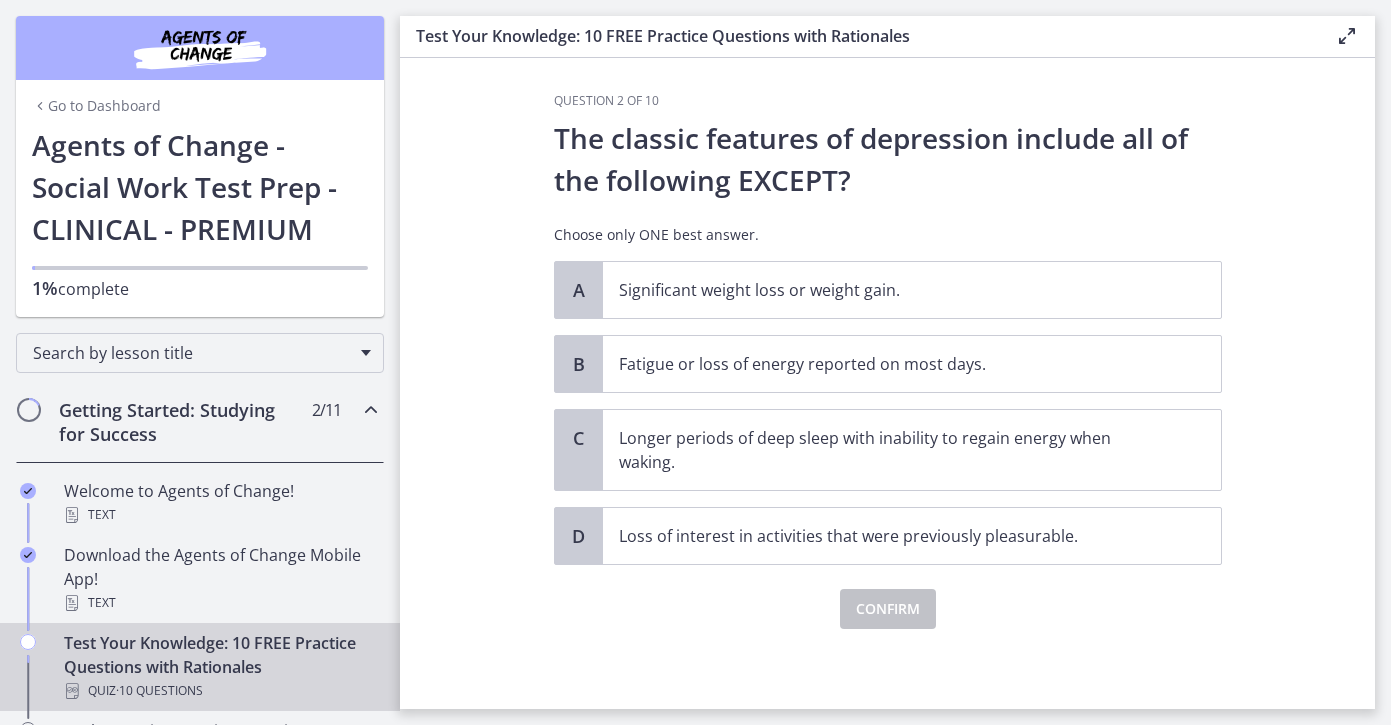 scroll, scrollTop: 0, scrollLeft: 0, axis: both 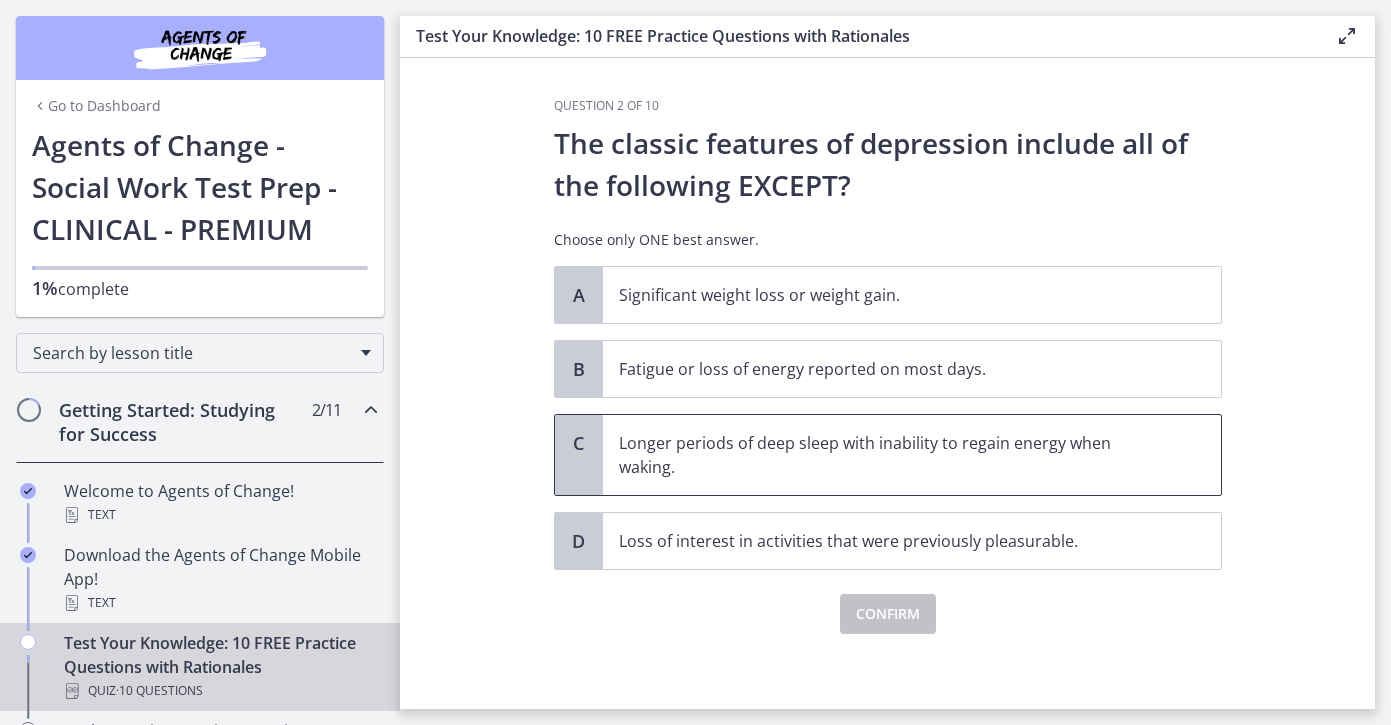 click on "Longer periods of deep sleep with inability to regain energy when waking." at bounding box center (892, 455) 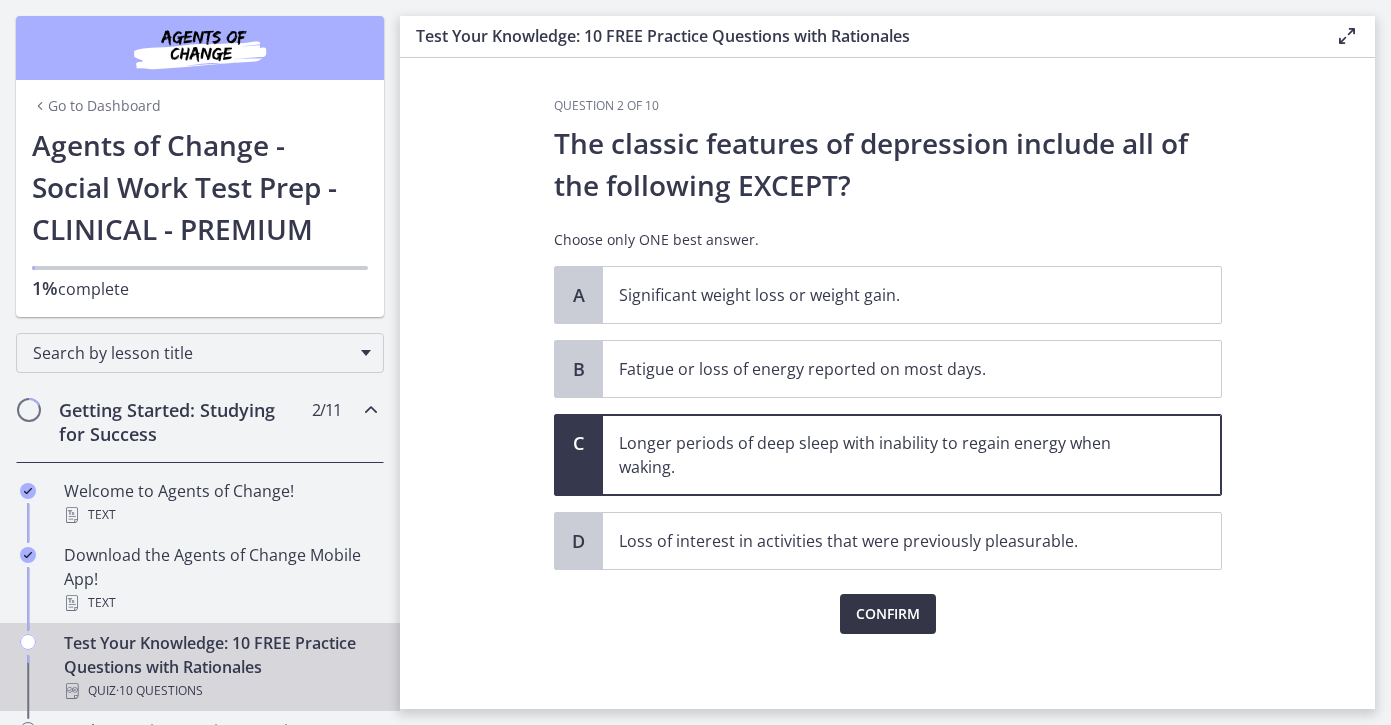 click on "Confirm" at bounding box center [888, 614] 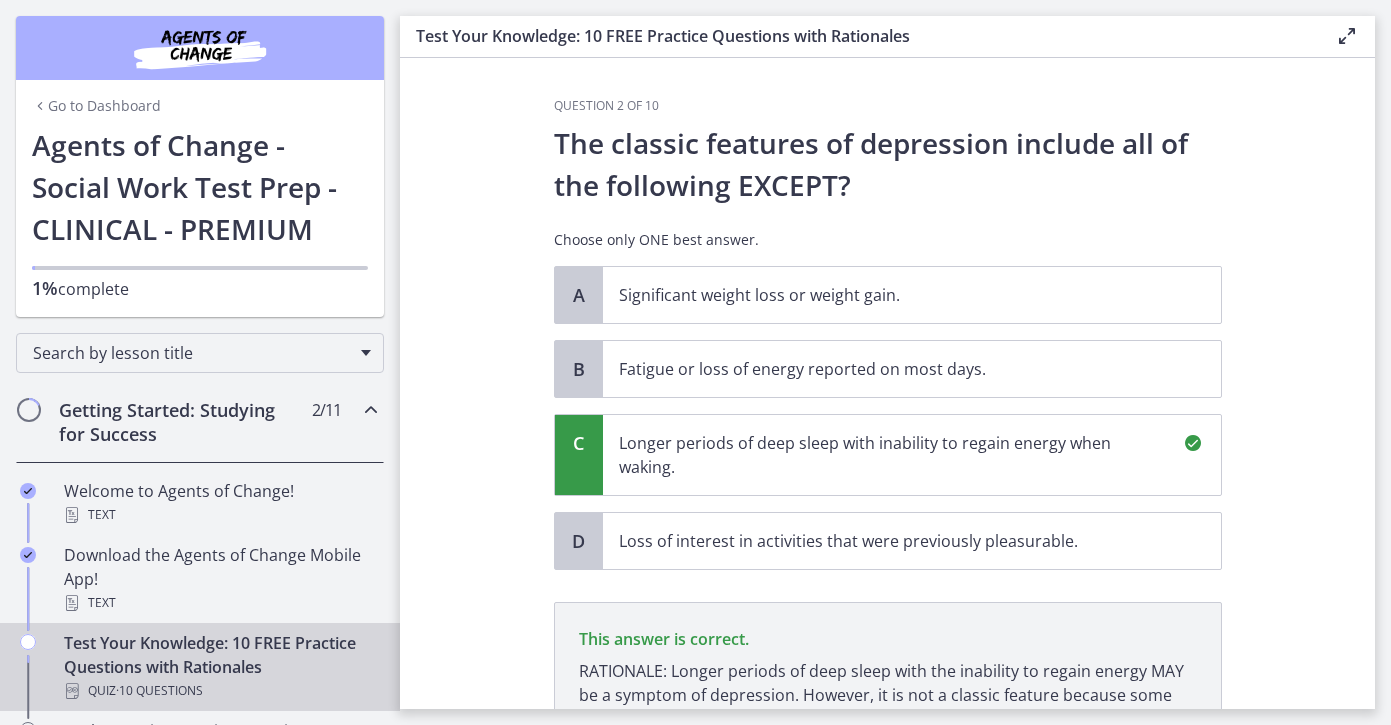 scroll, scrollTop: 239, scrollLeft: 0, axis: vertical 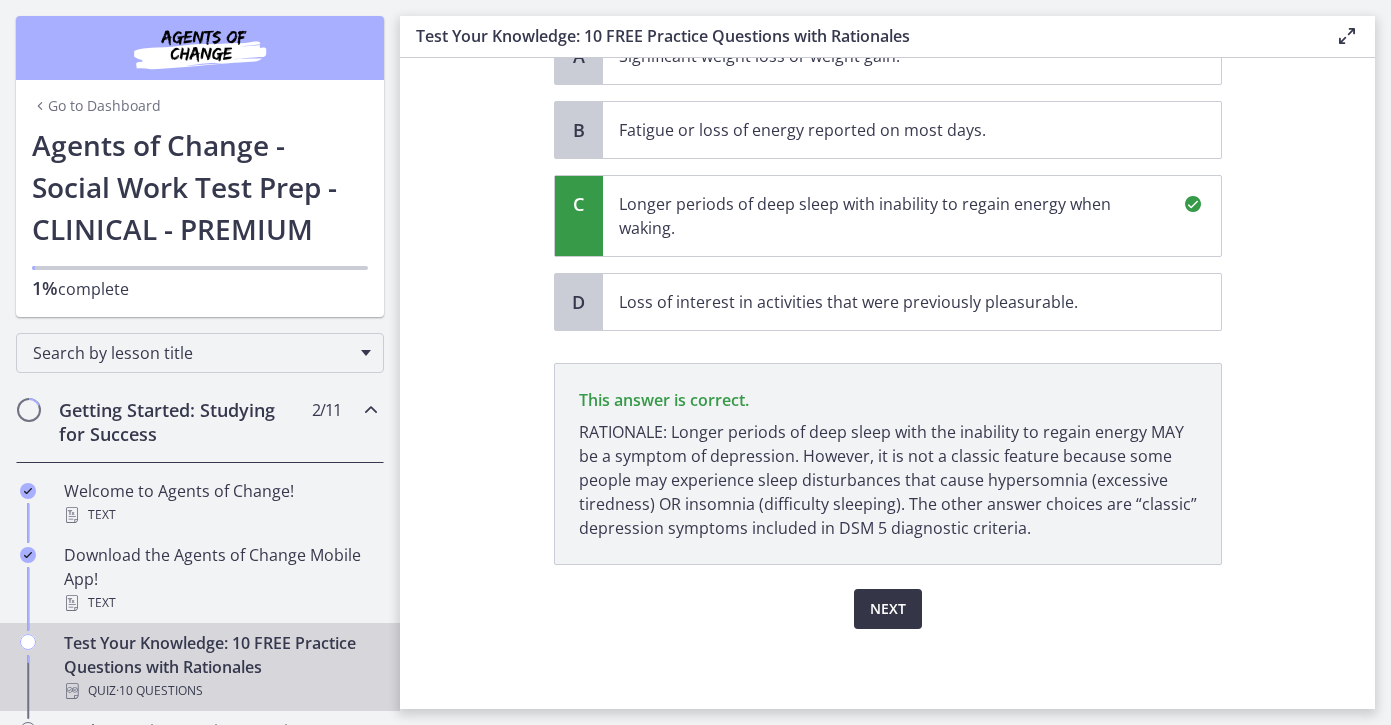 click on "Next" at bounding box center [888, 609] 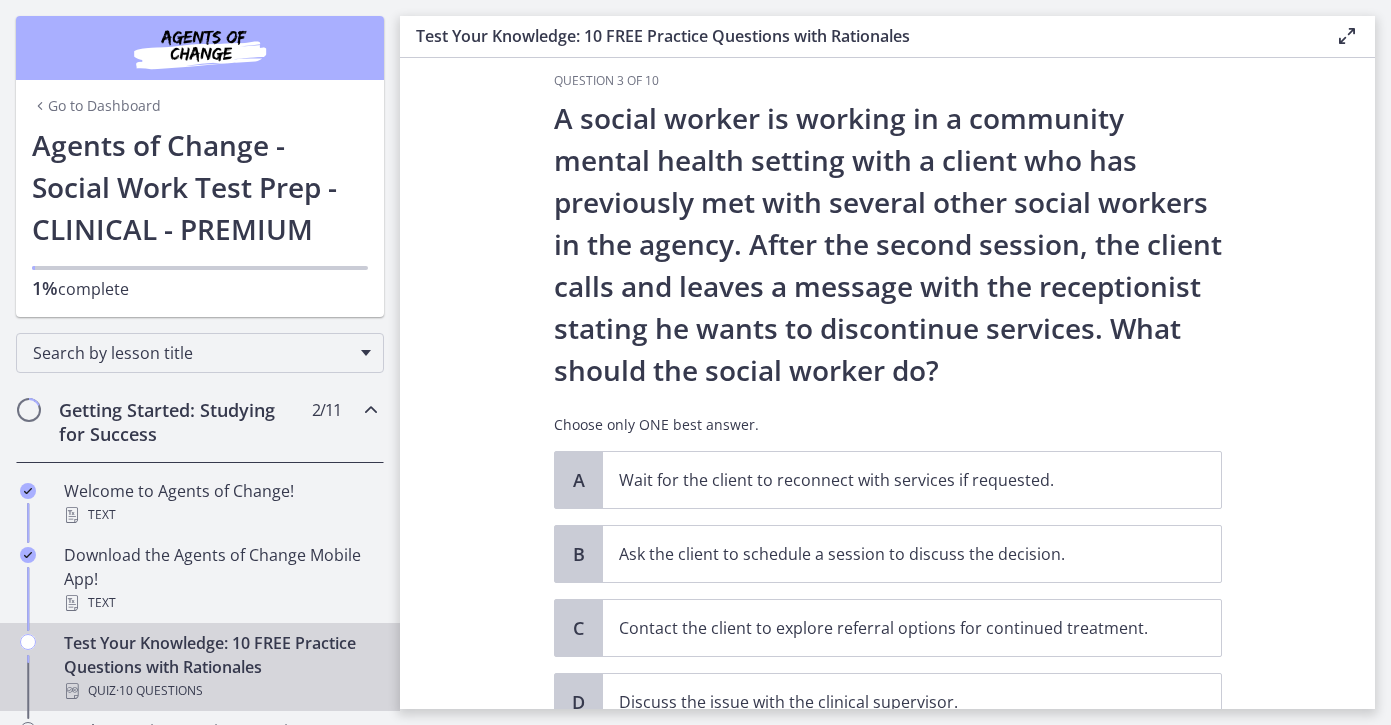 scroll, scrollTop: 27, scrollLeft: 0, axis: vertical 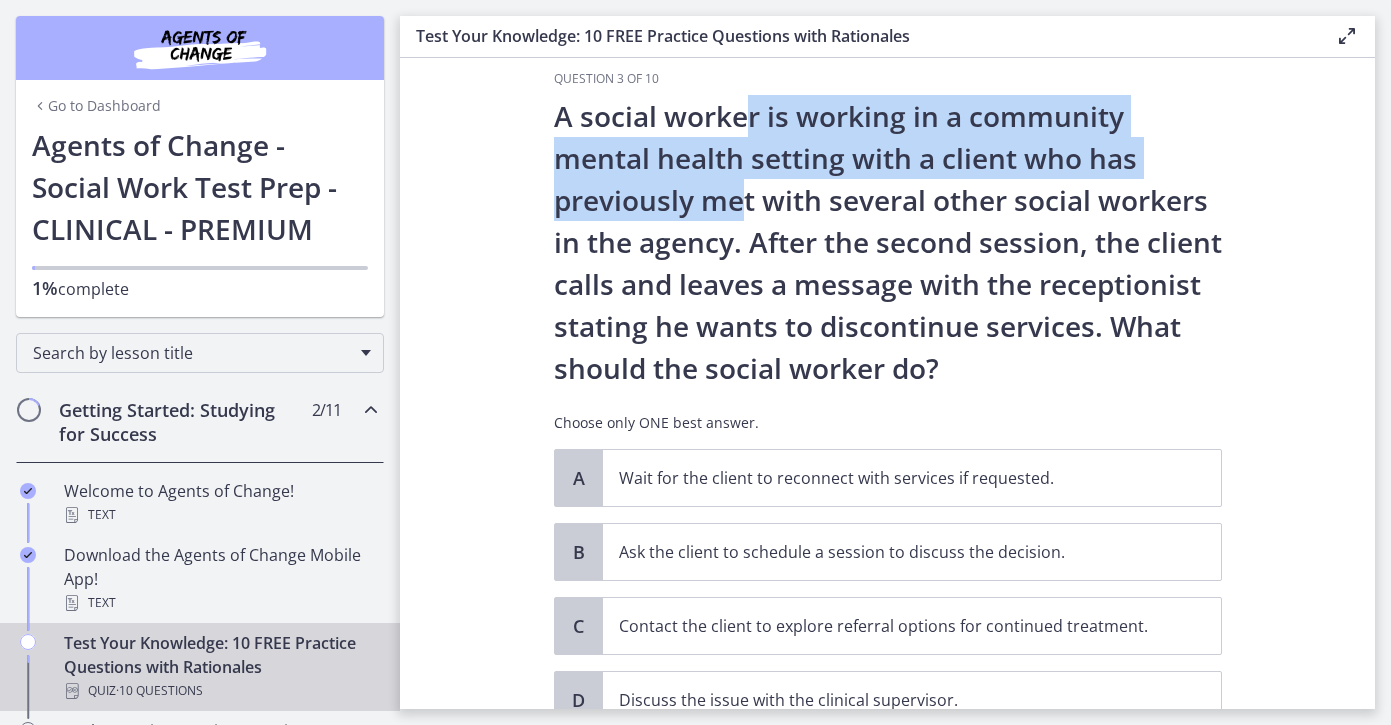 drag, startPoint x: 749, startPoint y: 123, endPoint x: 737, endPoint y: 197, distance: 74.96666 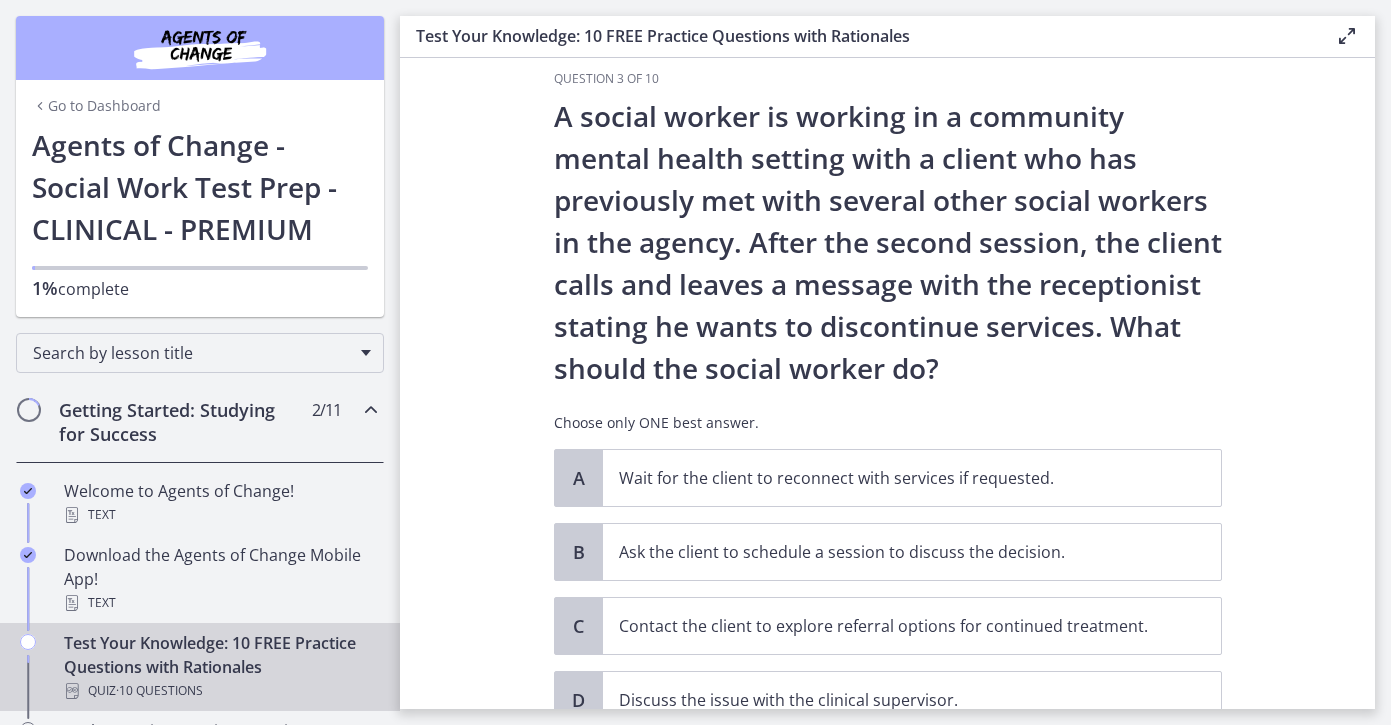 click on "A social worker is working in a community mental health setting with a client who has previously met with several other social workers in the agency. After the second session, the client calls and leaves a message with the receptionist stating he wants to discontinue services. What should the social worker do?" at bounding box center [888, 242] 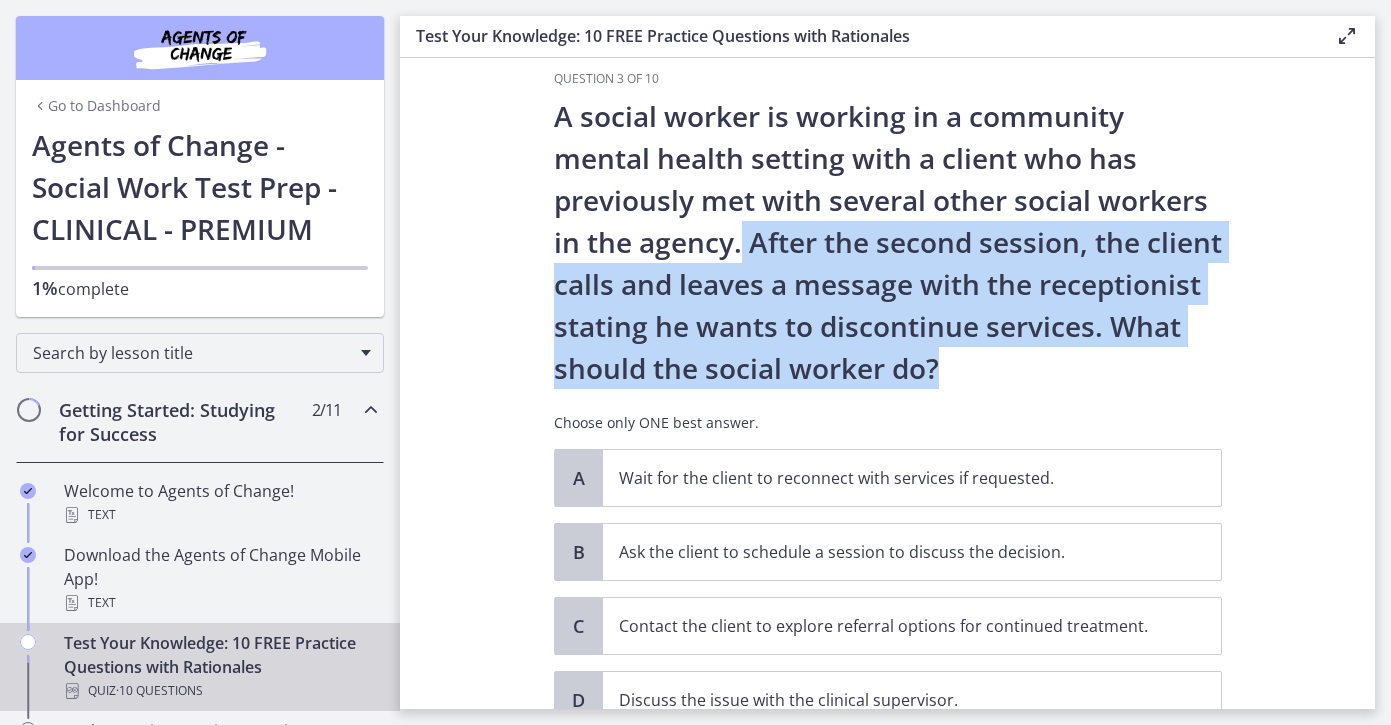 drag, startPoint x: 740, startPoint y: 236, endPoint x: 1083, endPoint y: 368, distance: 367.5228 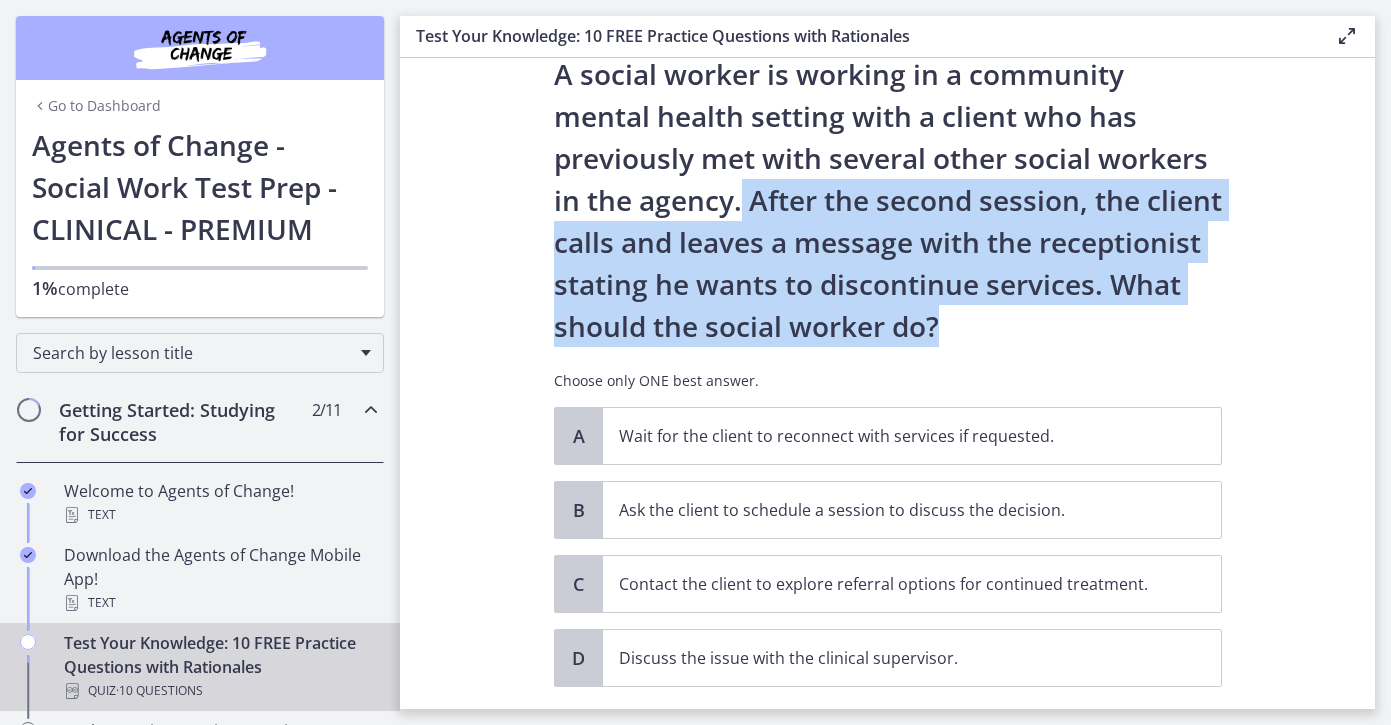 scroll, scrollTop: 71, scrollLeft: 0, axis: vertical 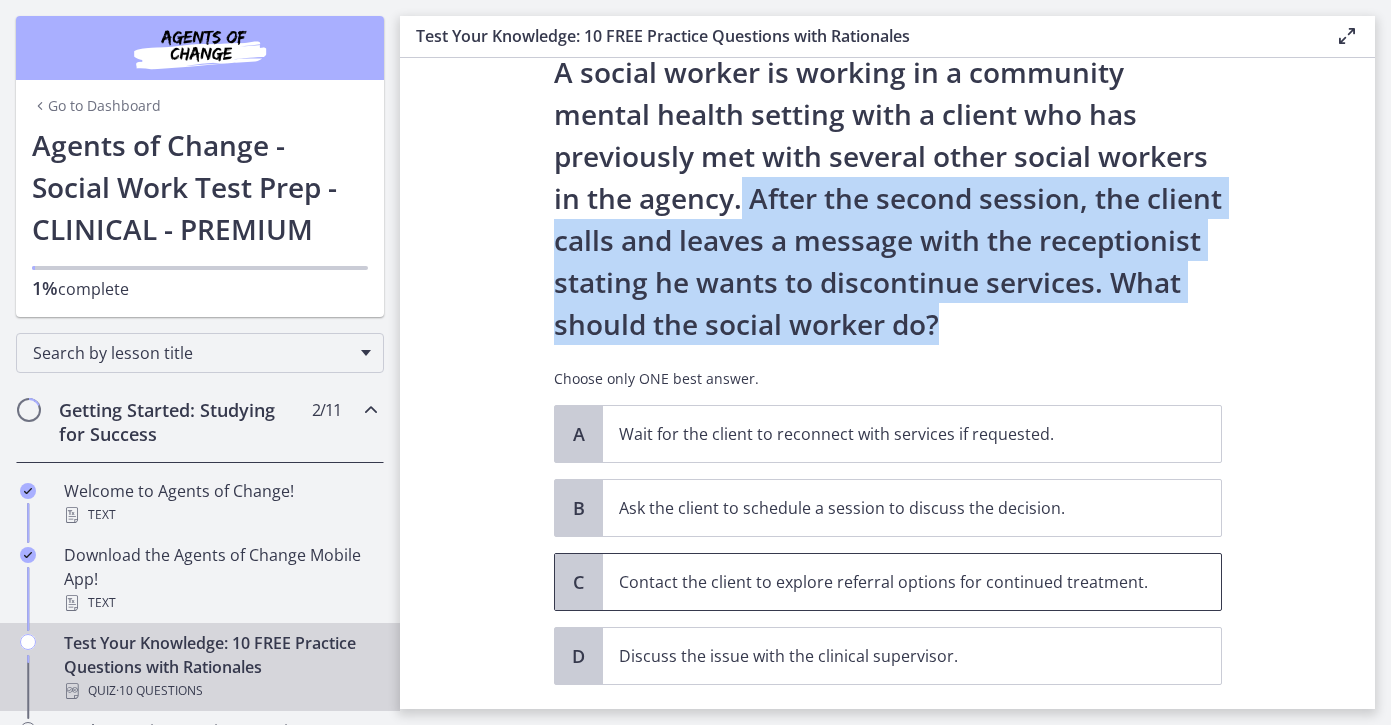 click on "Contact the client to explore referral options for continued treatment." at bounding box center [912, 582] 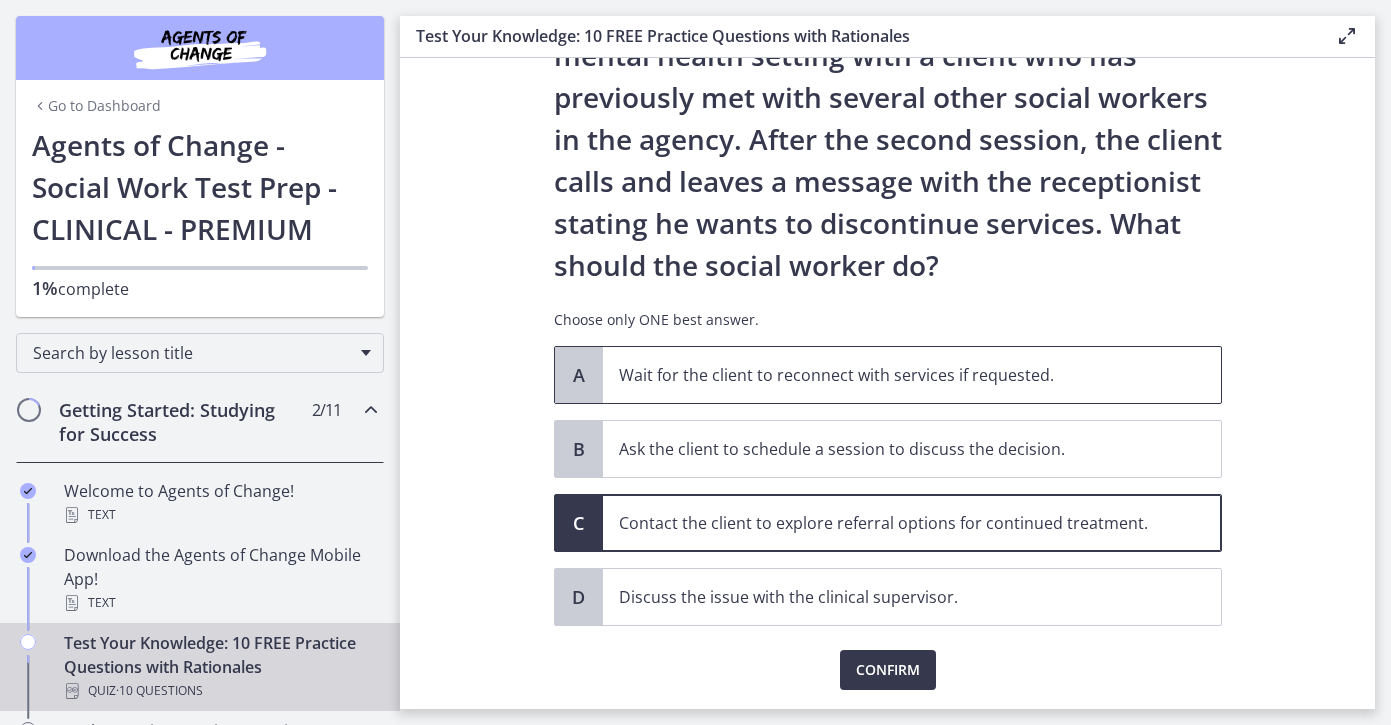 scroll, scrollTop: 151, scrollLeft: 0, axis: vertical 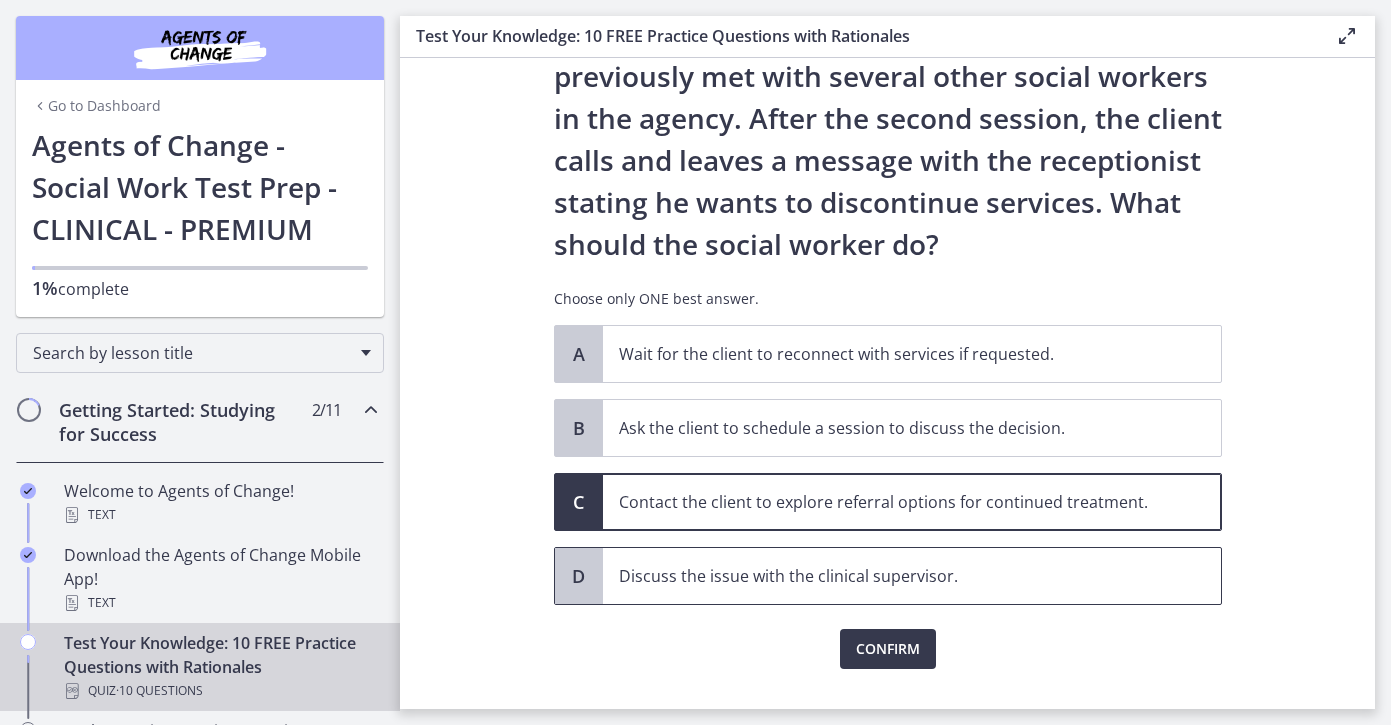 click on "Discuss the issue with the clinical supervisor." at bounding box center [892, 576] 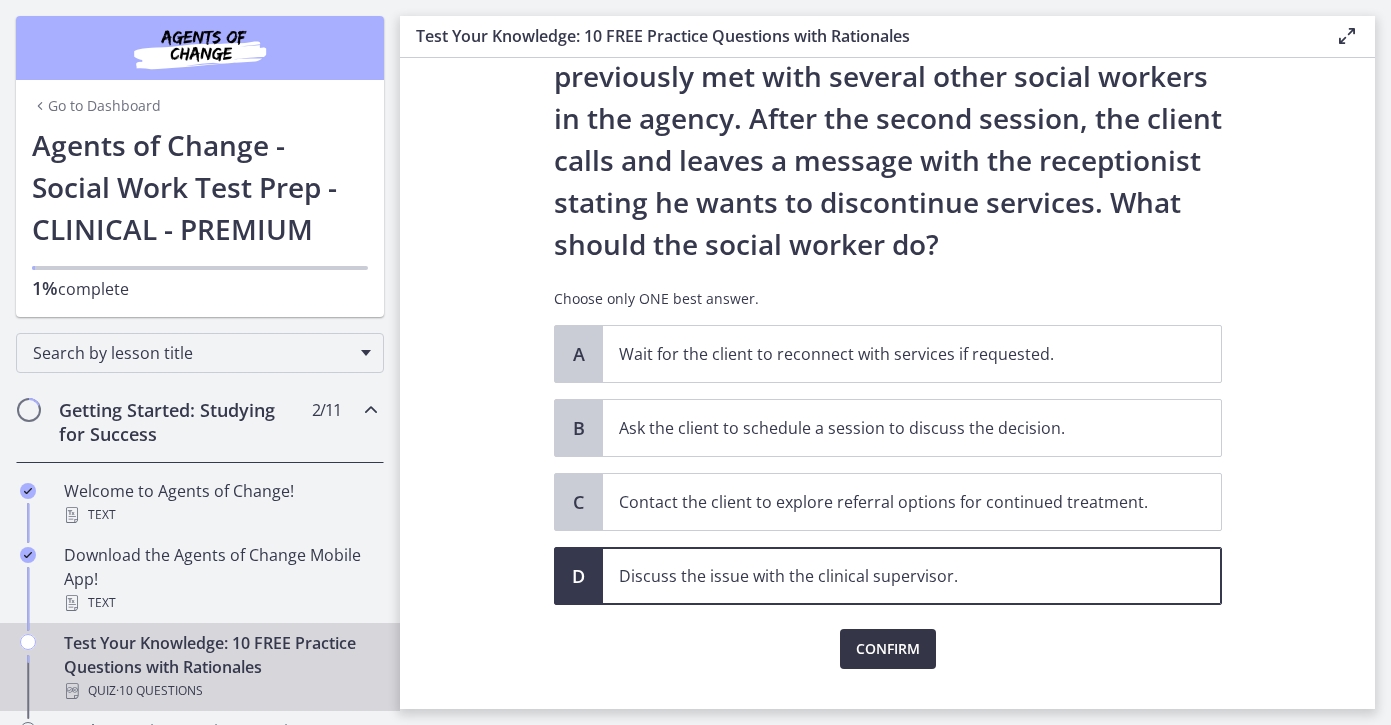 click on "Confirm" at bounding box center (888, 649) 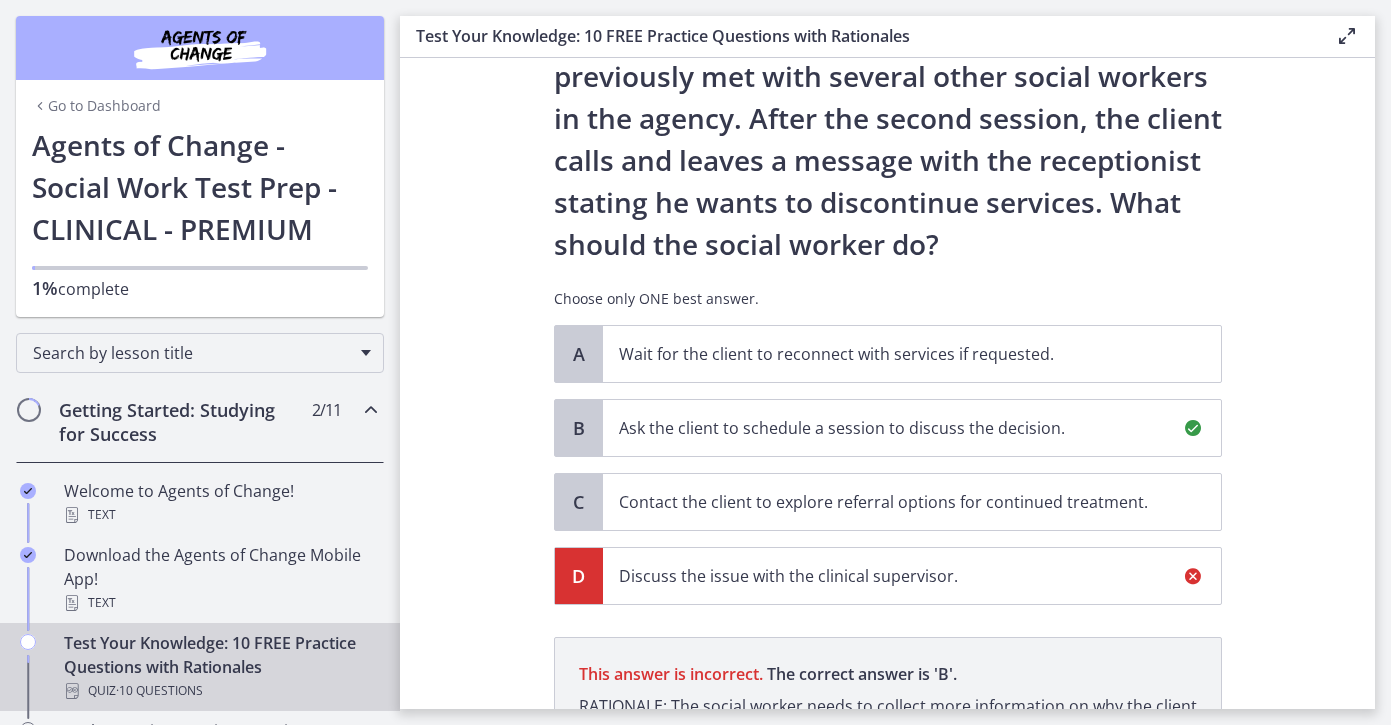 scroll, scrollTop: 425, scrollLeft: 0, axis: vertical 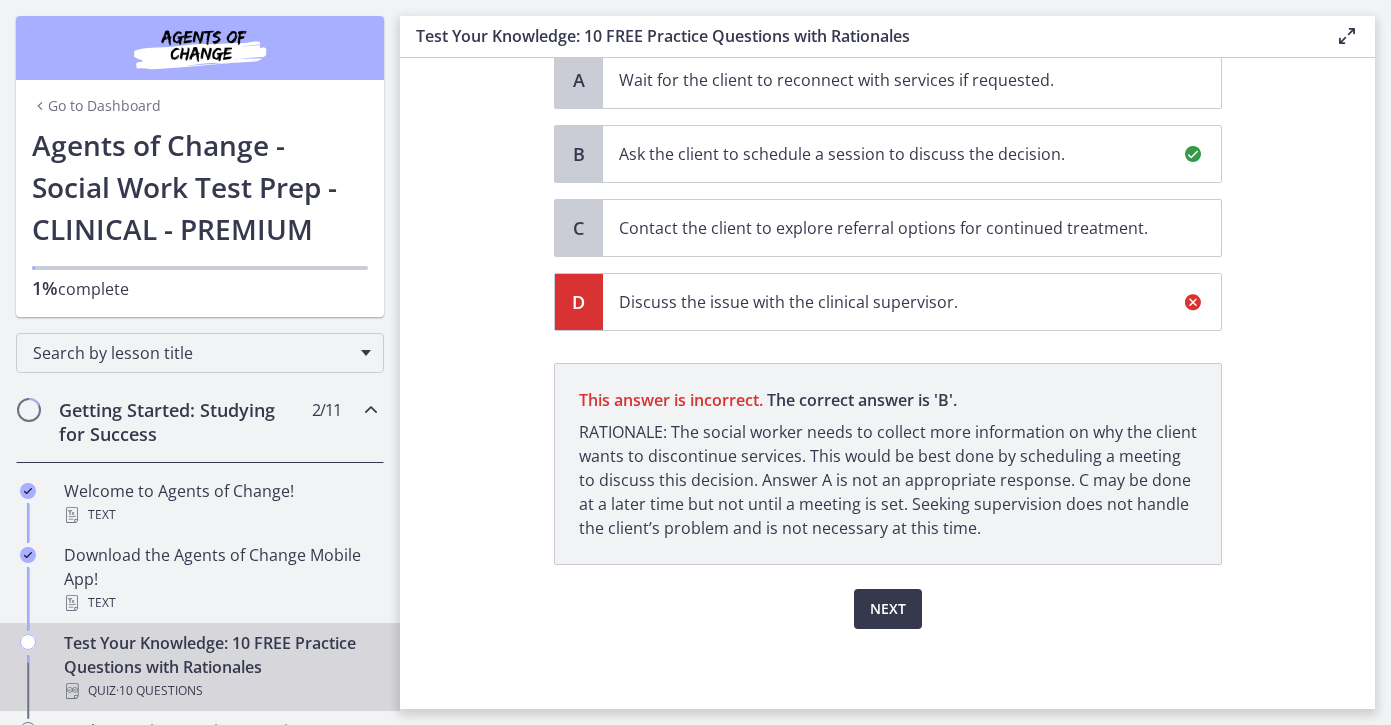 click on "RATIONALE: The social worker needs to collect more information on why the client wants to discontinue services. This would be best done by scheduling a meeting to discuss this decision. Answer A is not an appropriate response. C may be done at a later time but not until a meeting is set. Seeking supervision does not handle the client’s problem and is not necessary at this time." at bounding box center [888, 480] 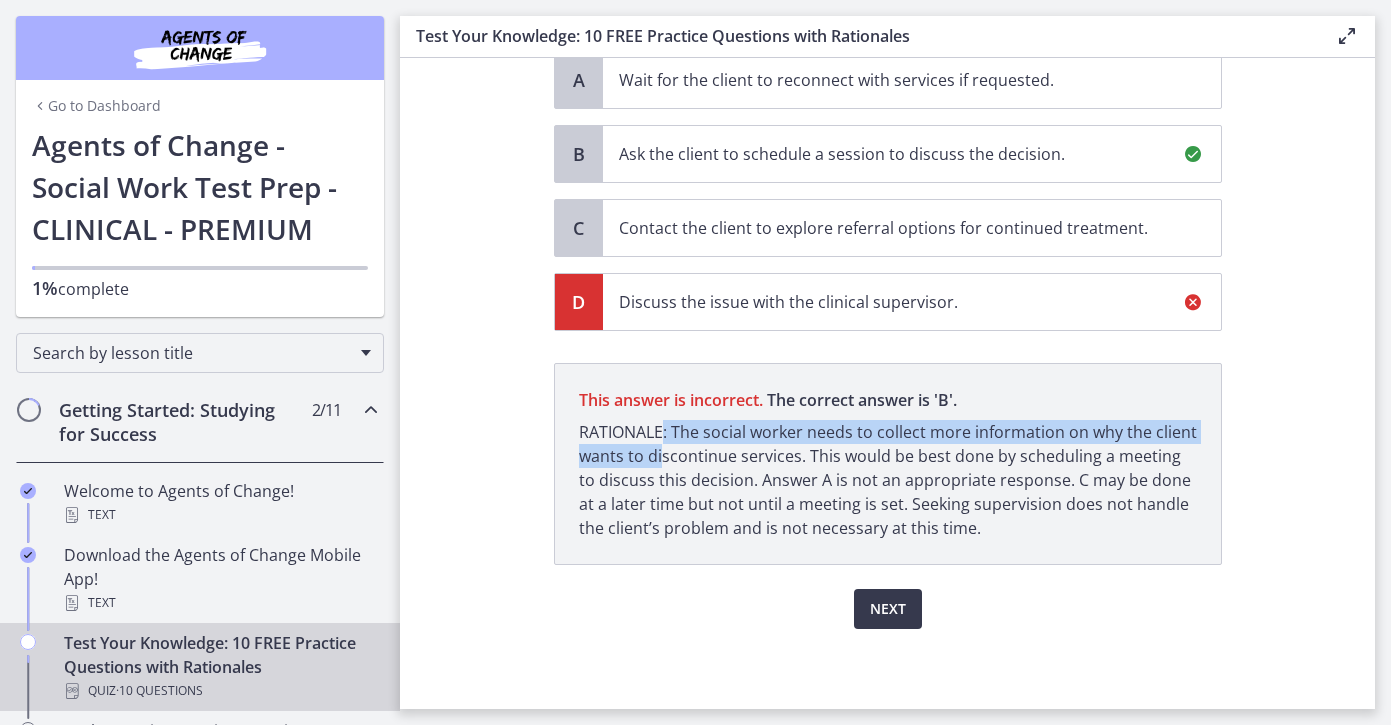 drag, startPoint x: 663, startPoint y: 429, endPoint x: 663, endPoint y: 464, distance: 35 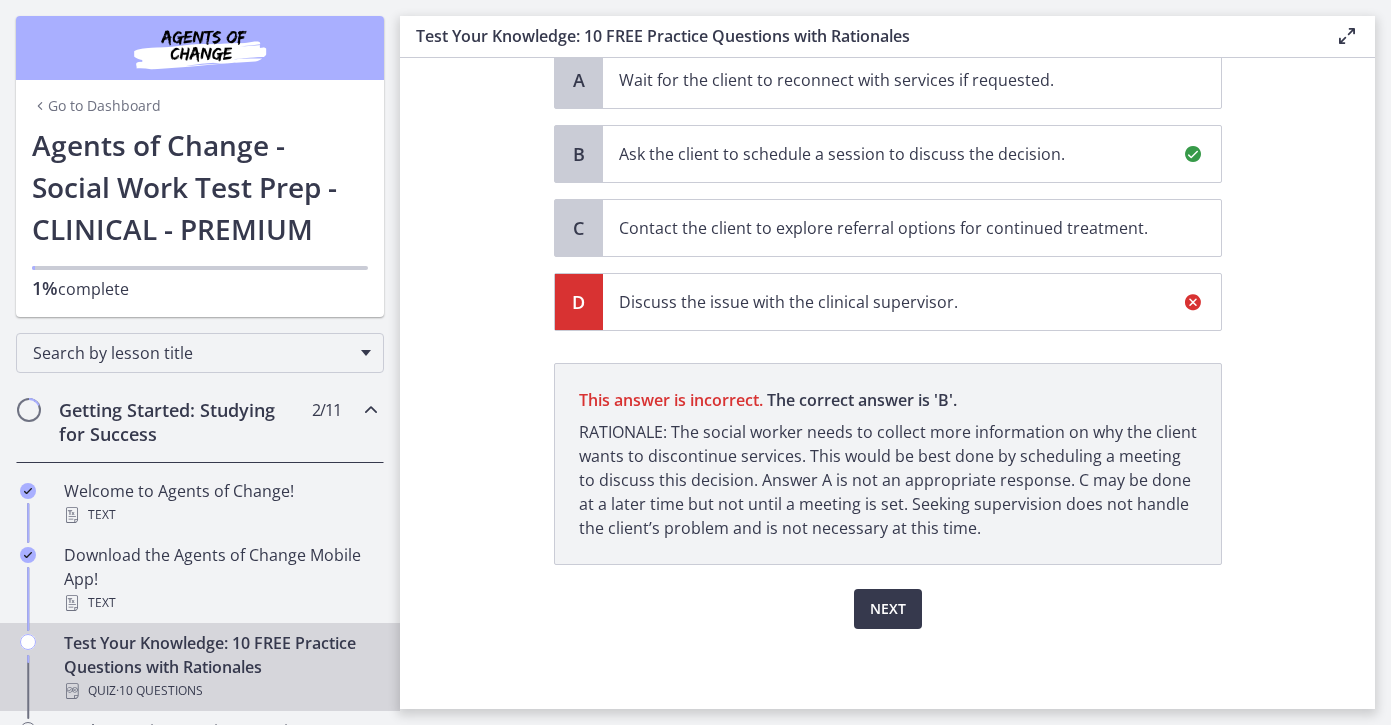 click on "RATIONALE: The social worker needs to collect more information on why the client wants to discontinue services. This would be best done by scheduling a meeting to discuss this decision. Answer A is not an appropriate response. C may be done at a later time but not until a meeting is set. Seeking supervision does not handle the client’s problem and is not necessary at this time." at bounding box center [888, 480] 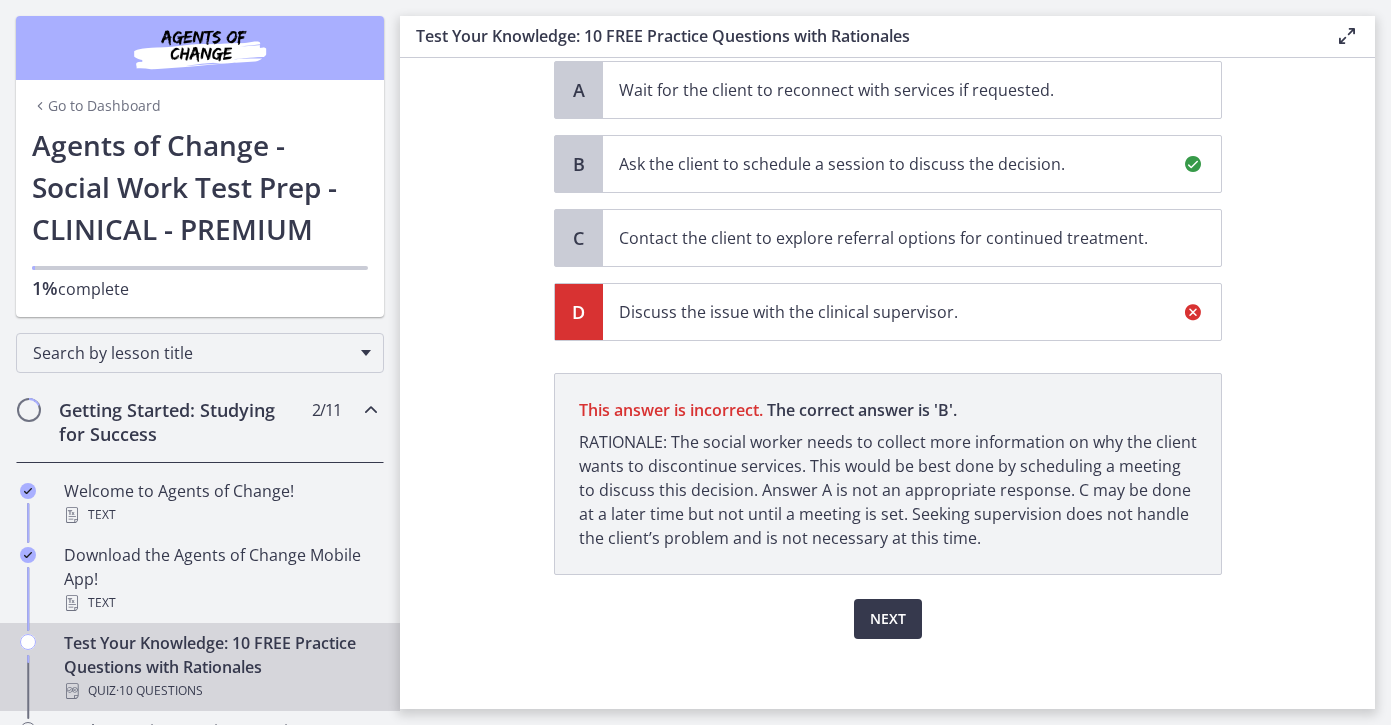 scroll, scrollTop: 408, scrollLeft: 0, axis: vertical 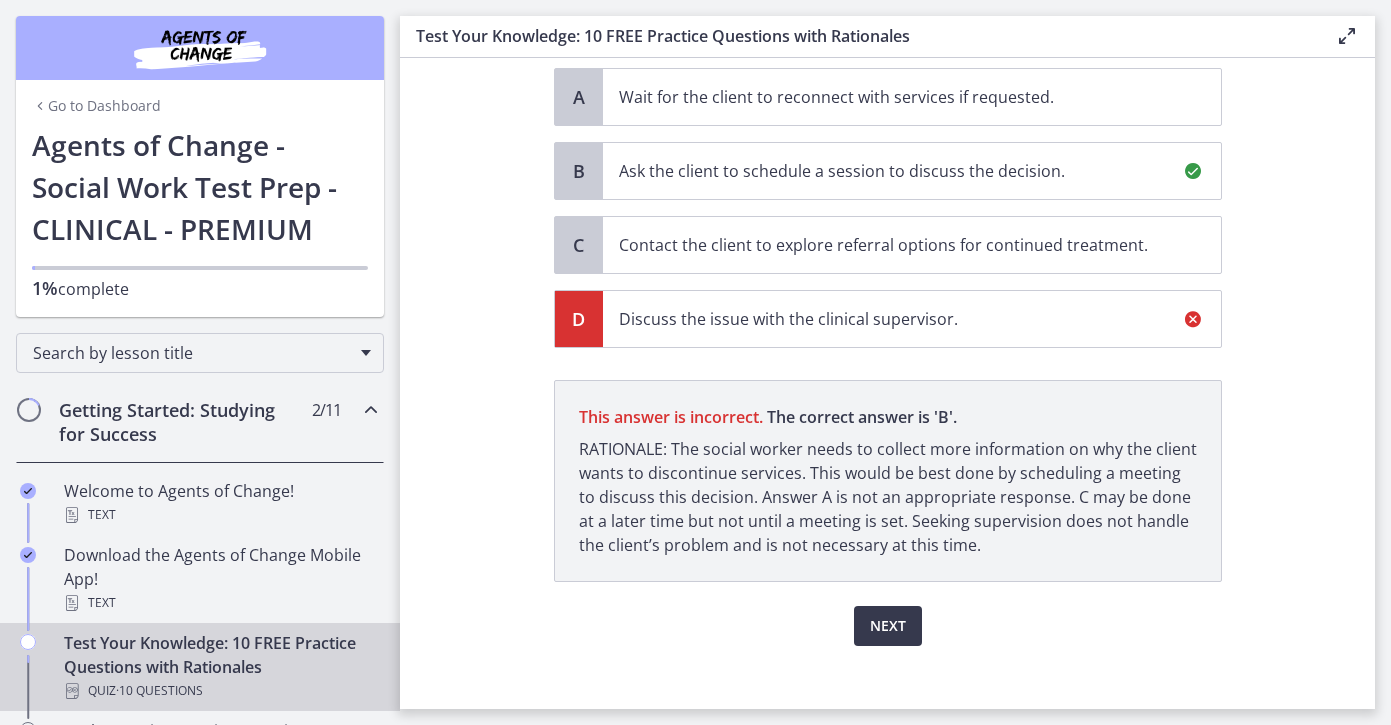 drag, startPoint x: 955, startPoint y: 544, endPoint x: 877, endPoint y: 520, distance: 81.608826 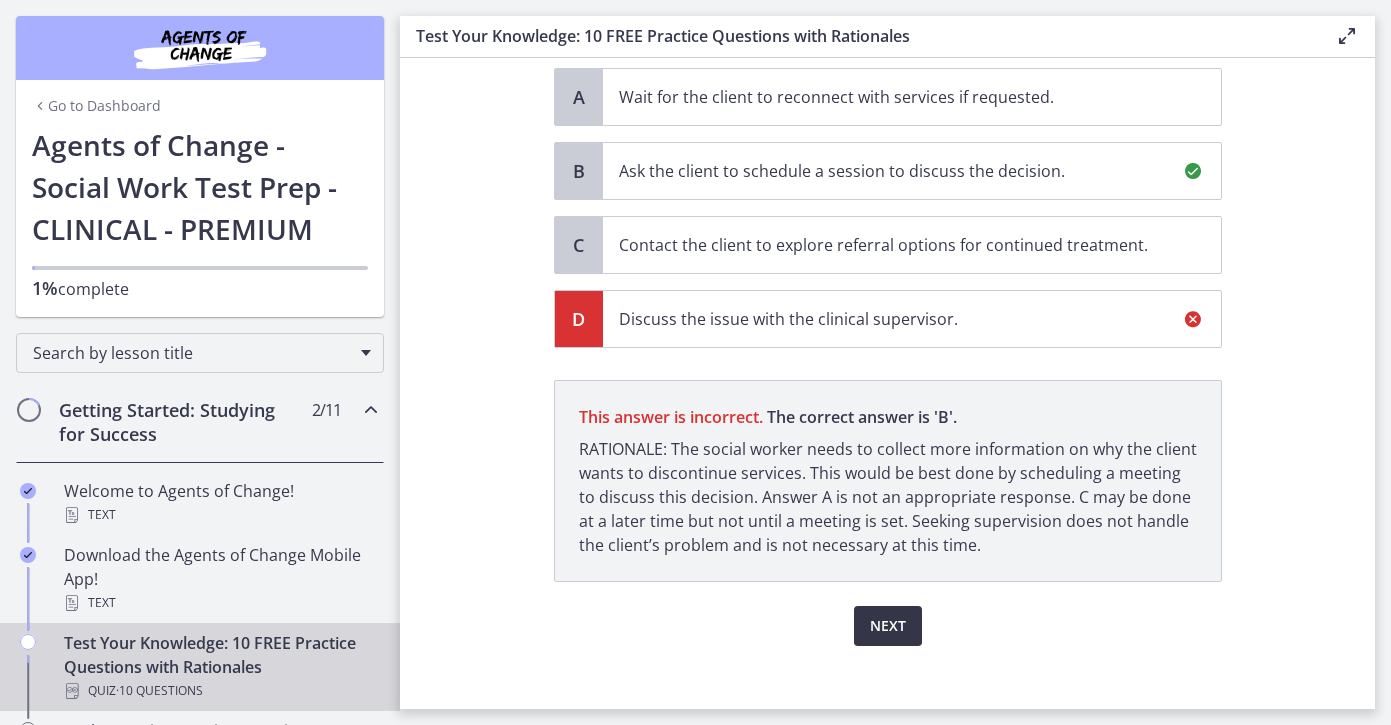click on "Next" at bounding box center (888, 626) 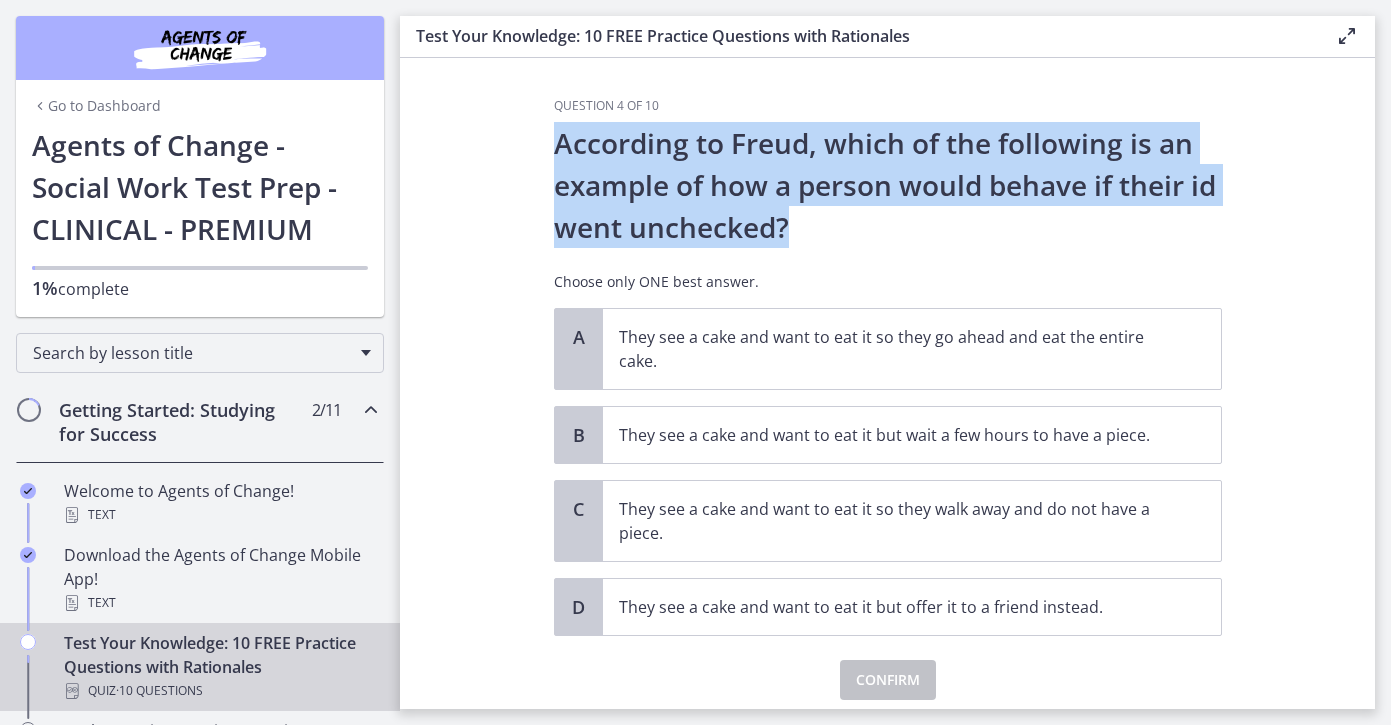 drag, startPoint x: 555, startPoint y: 141, endPoint x: 807, endPoint y: 218, distance: 263.50143 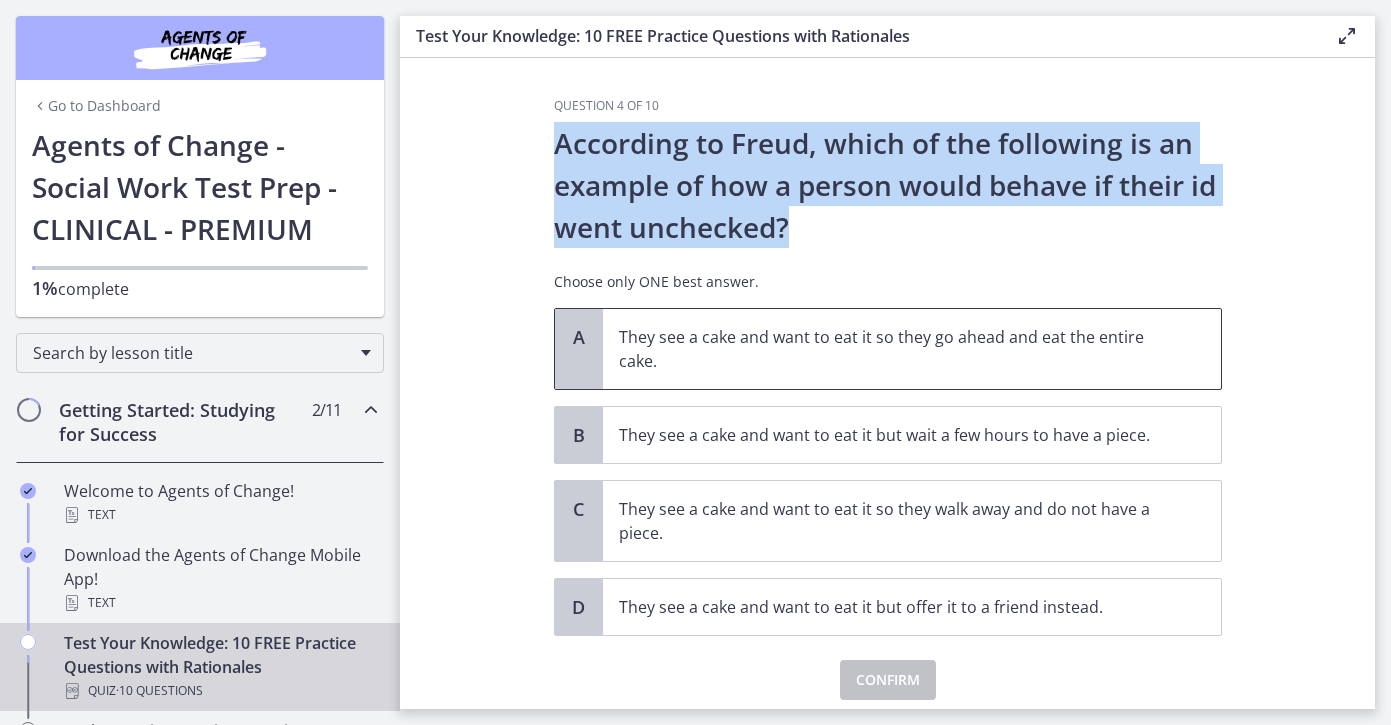 click on "They see a cake and want to eat it so they go ahead and eat the entire cake." at bounding box center [892, 349] 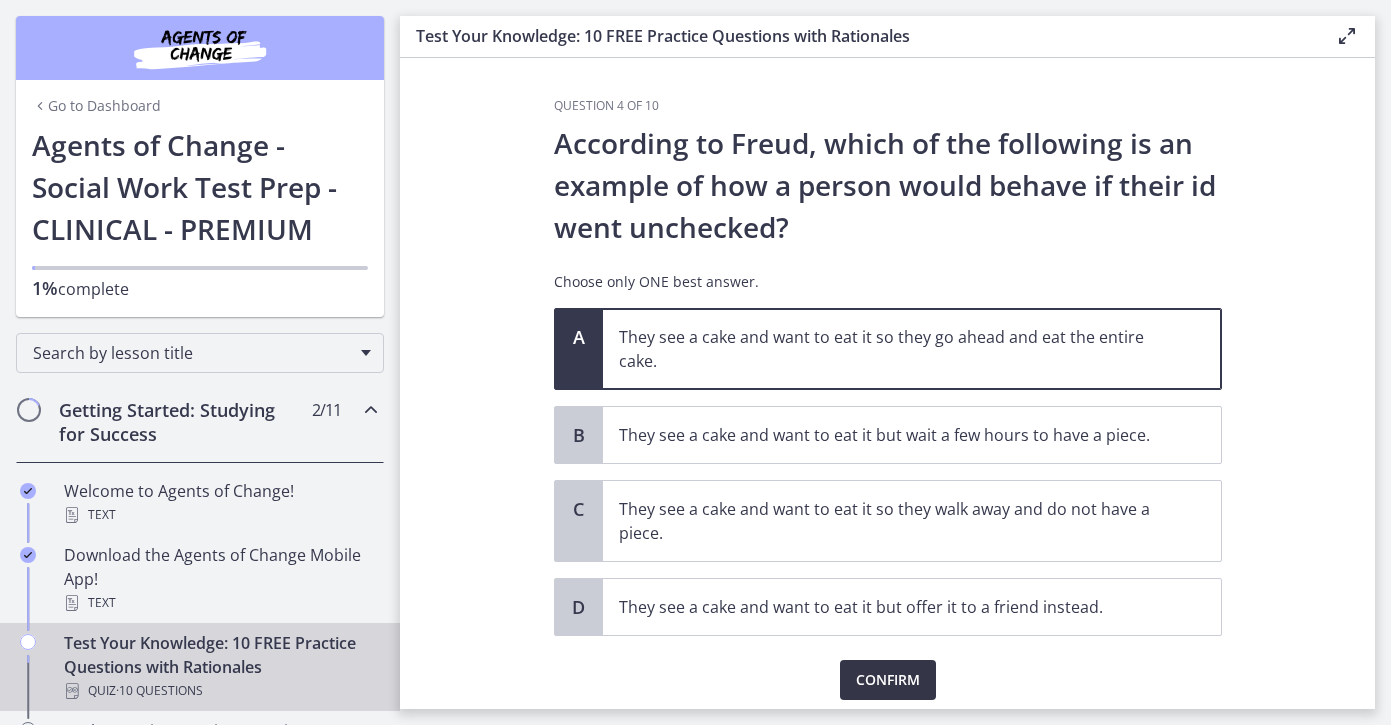 click on "Confirm" at bounding box center (888, 680) 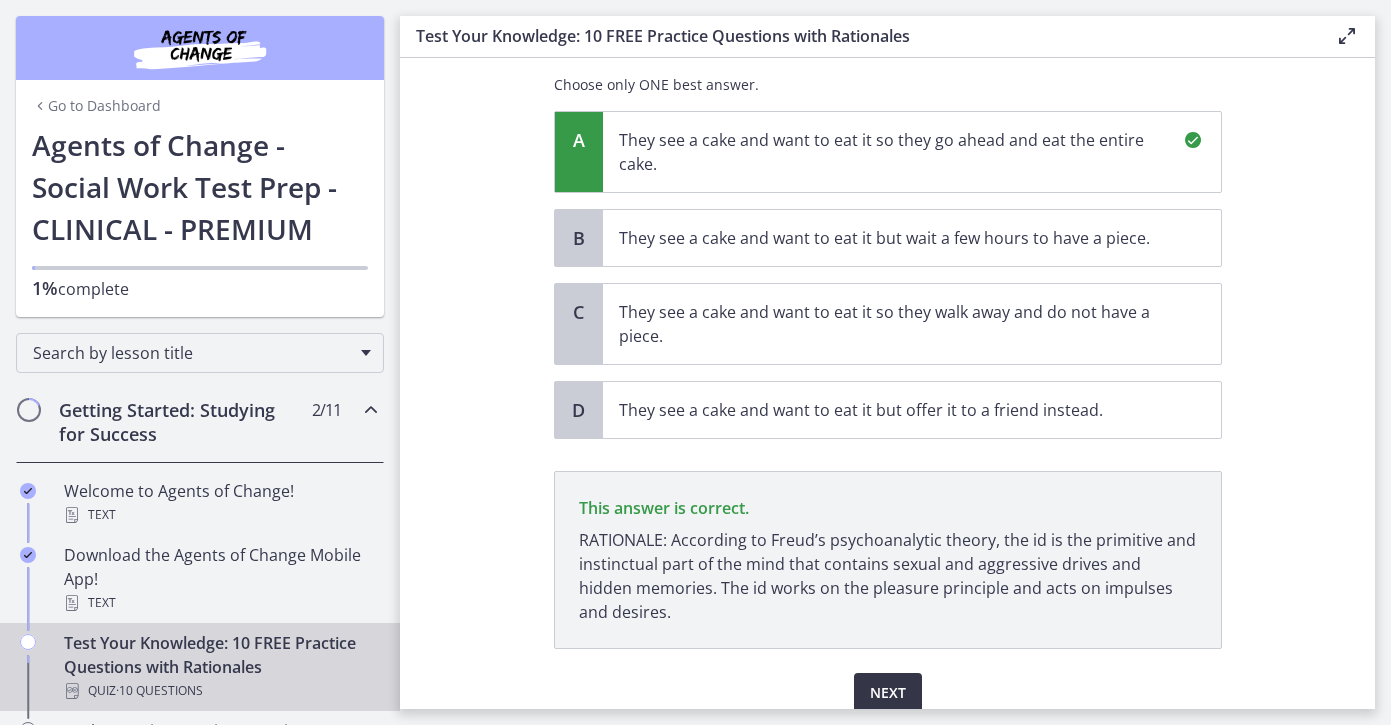 scroll, scrollTop: 281, scrollLeft: 0, axis: vertical 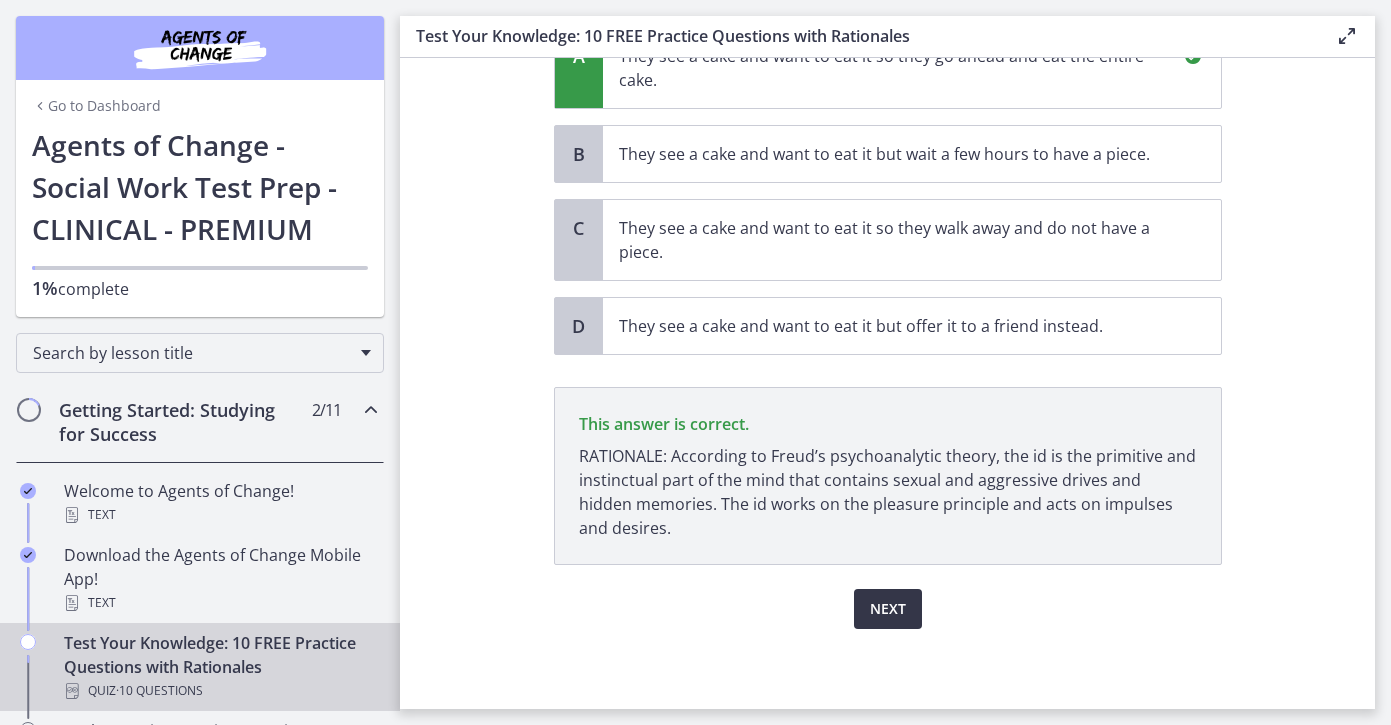 click on "Next" at bounding box center (888, 609) 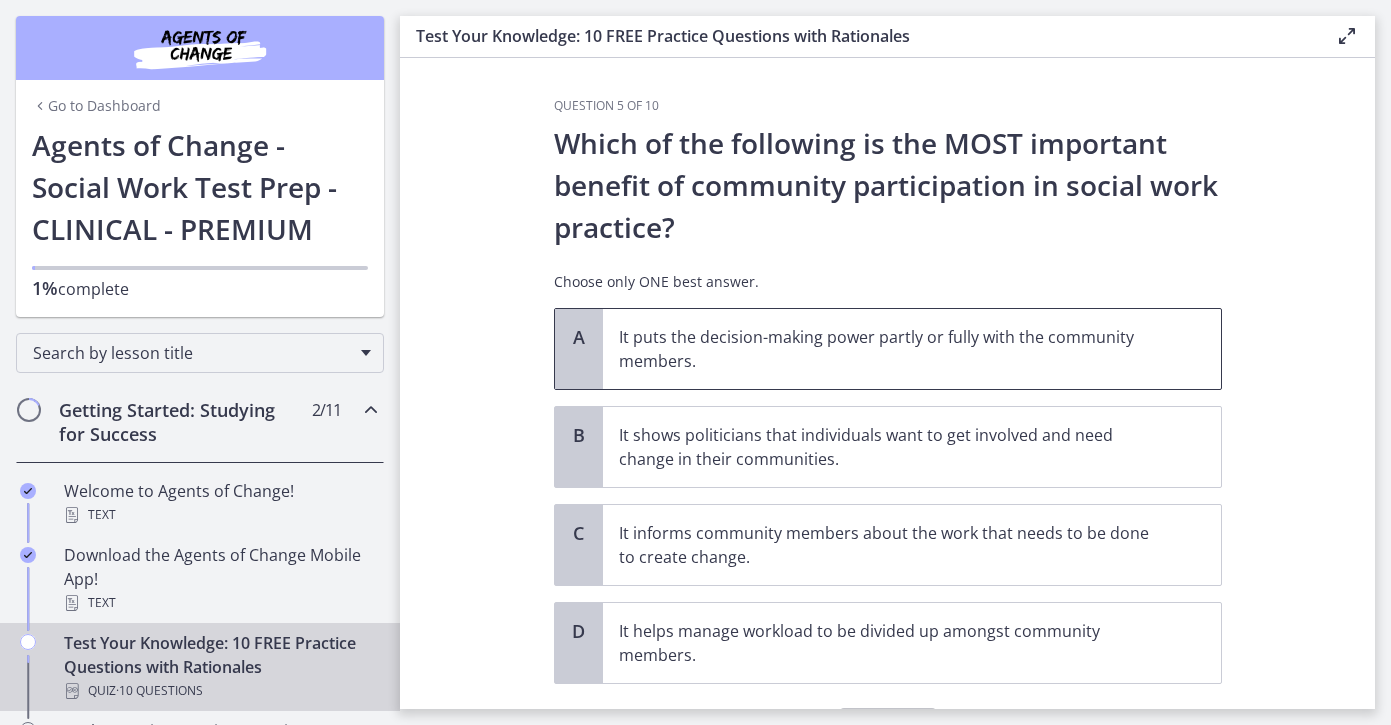 click on "It puts the decision-making power partly or fully with the community members." at bounding box center (892, 349) 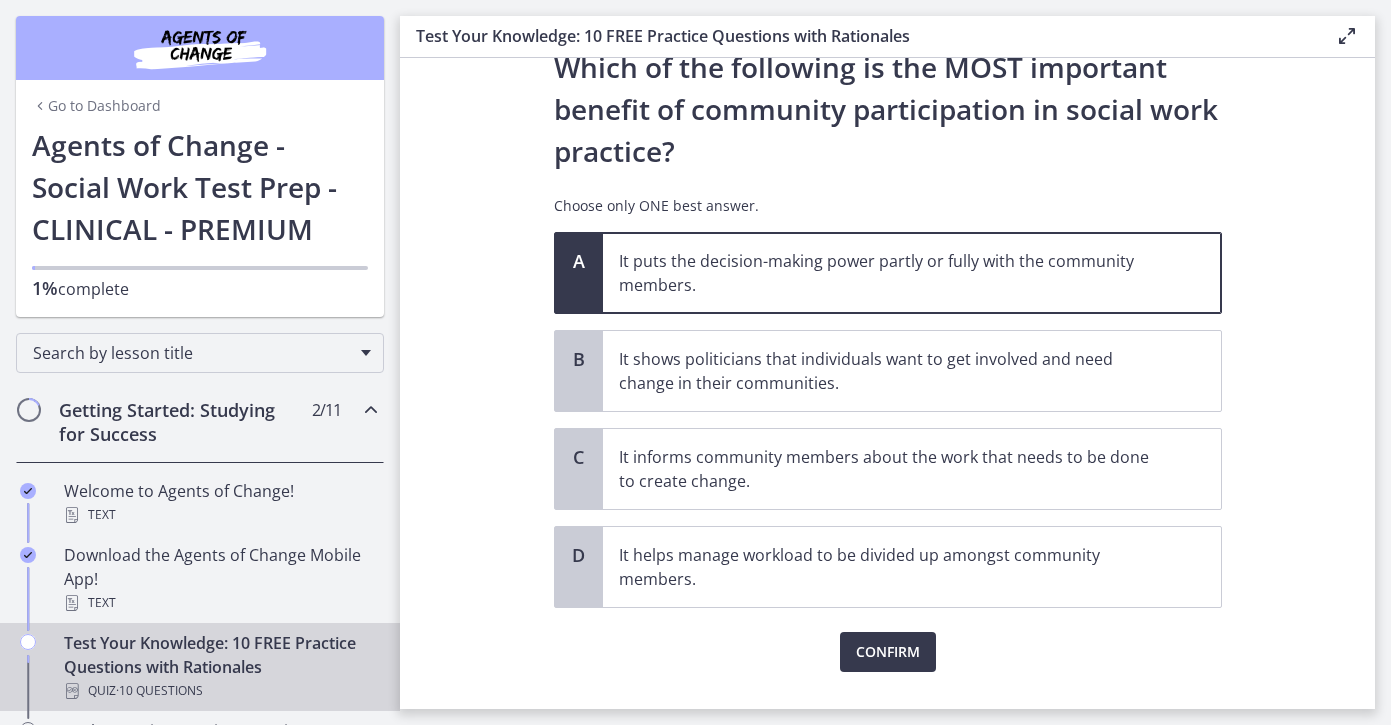 scroll, scrollTop: 119, scrollLeft: 0, axis: vertical 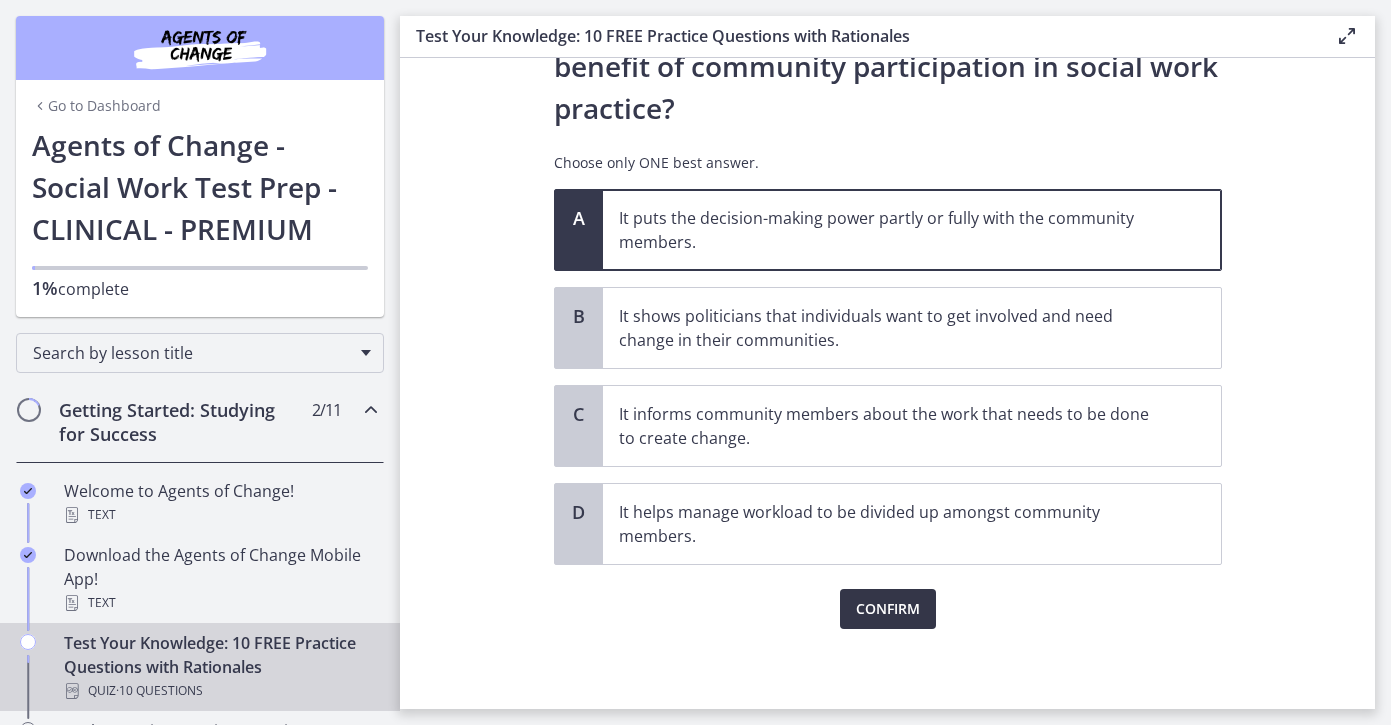 click on "Confirm" at bounding box center [888, 609] 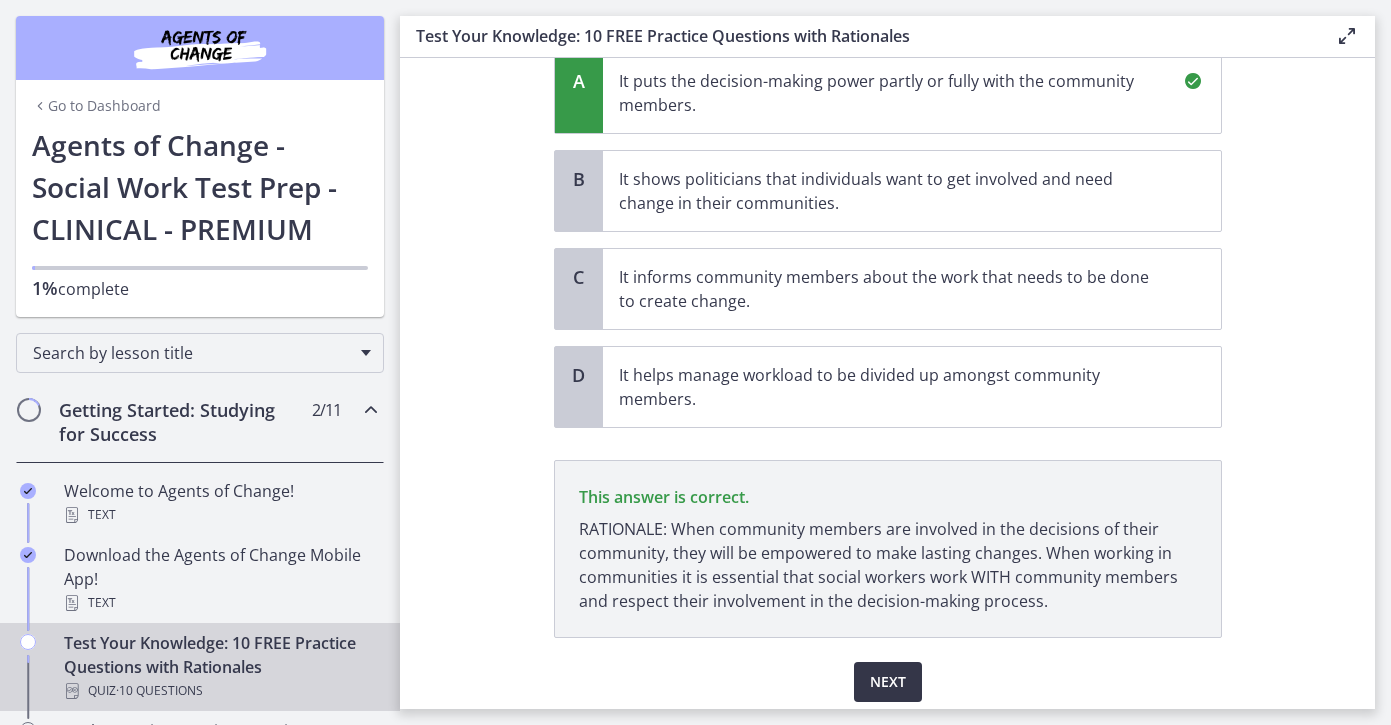 scroll, scrollTop: 329, scrollLeft: 0, axis: vertical 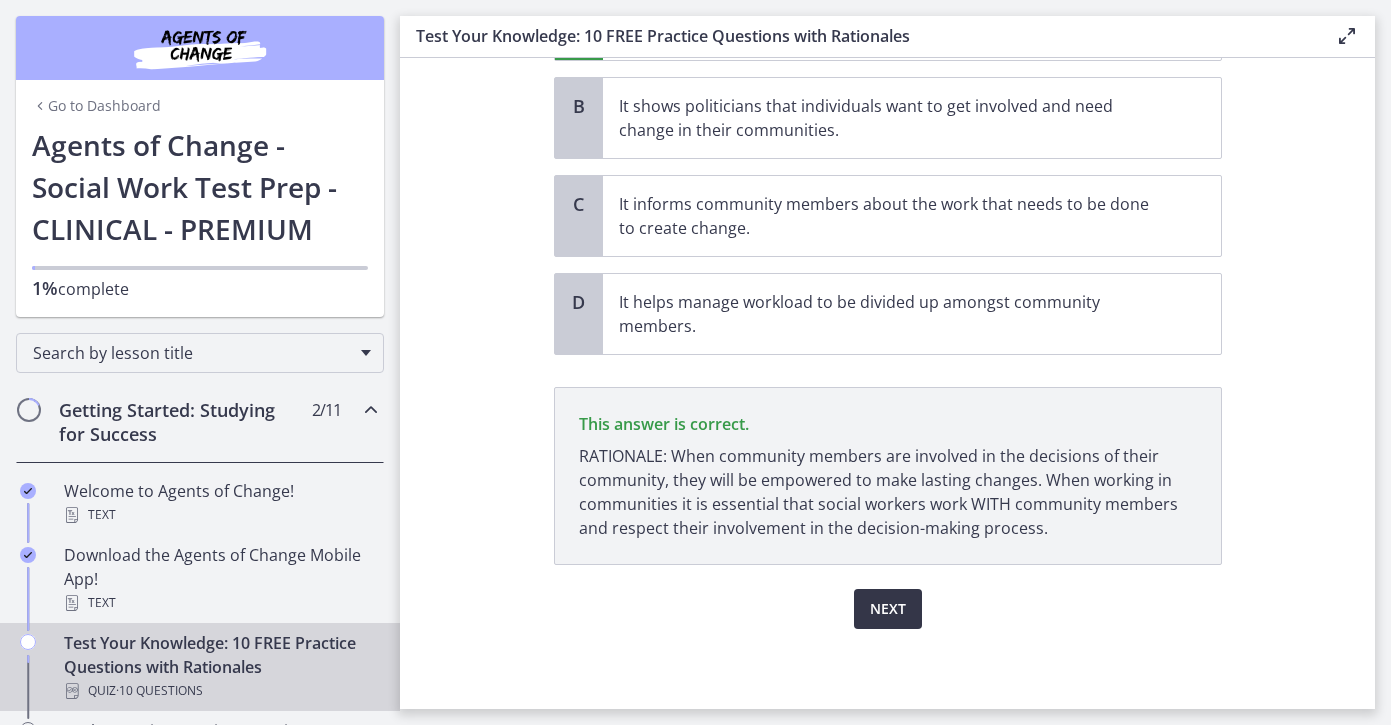 click on "Next" at bounding box center [888, 609] 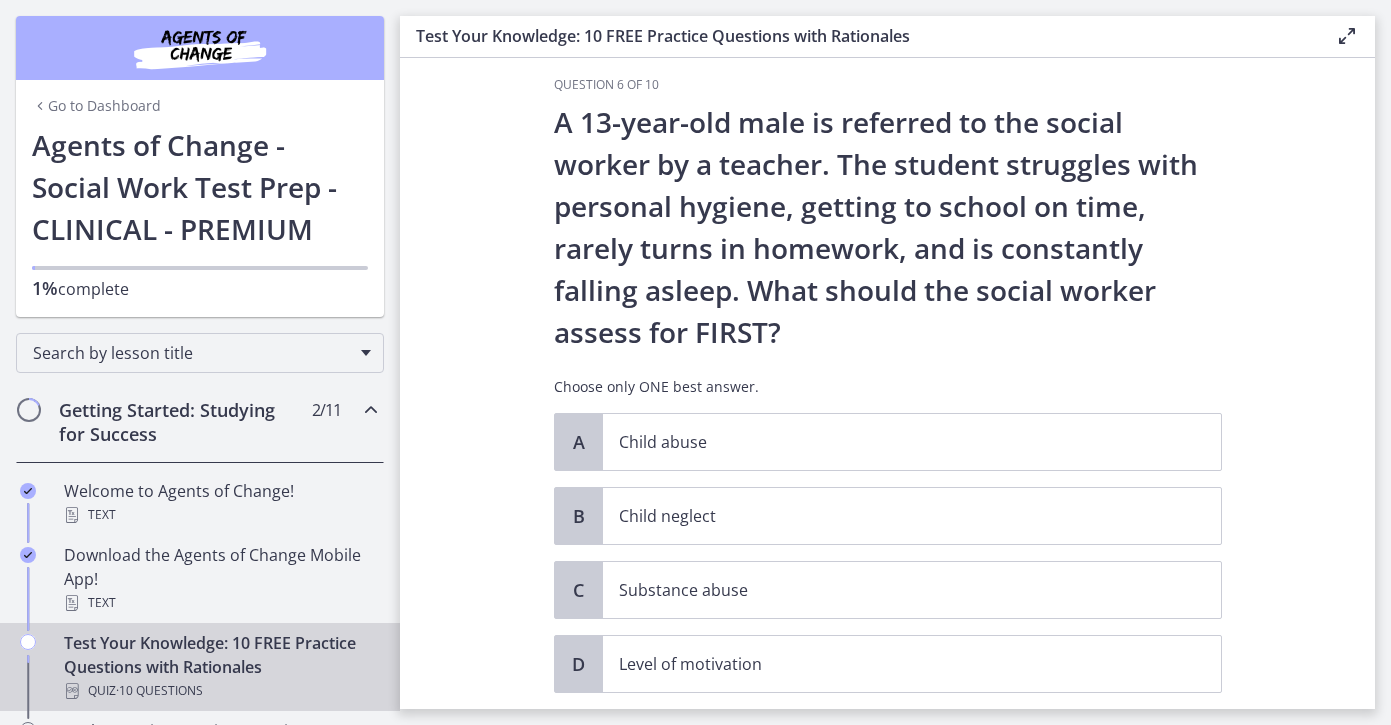 scroll, scrollTop: 22, scrollLeft: 0, axis: vertical 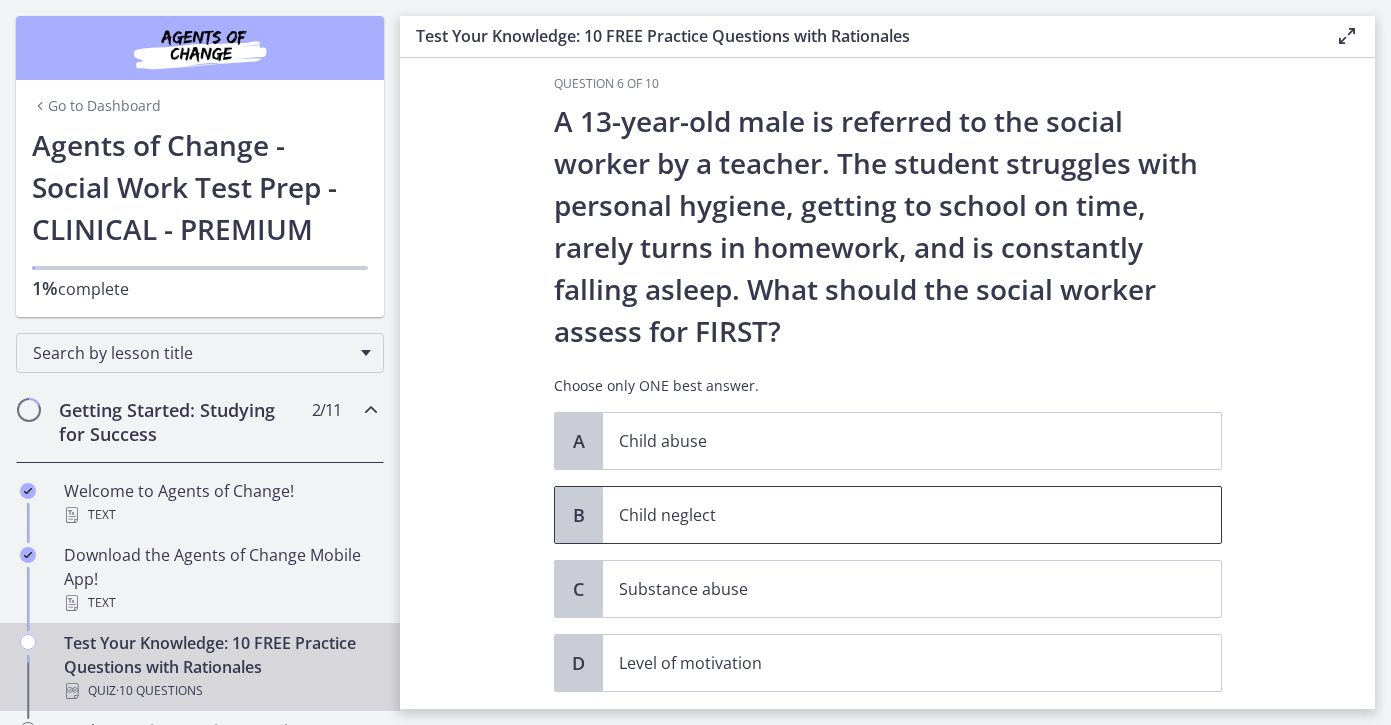 click on "Child neglect" at bounding box center [892, 515] 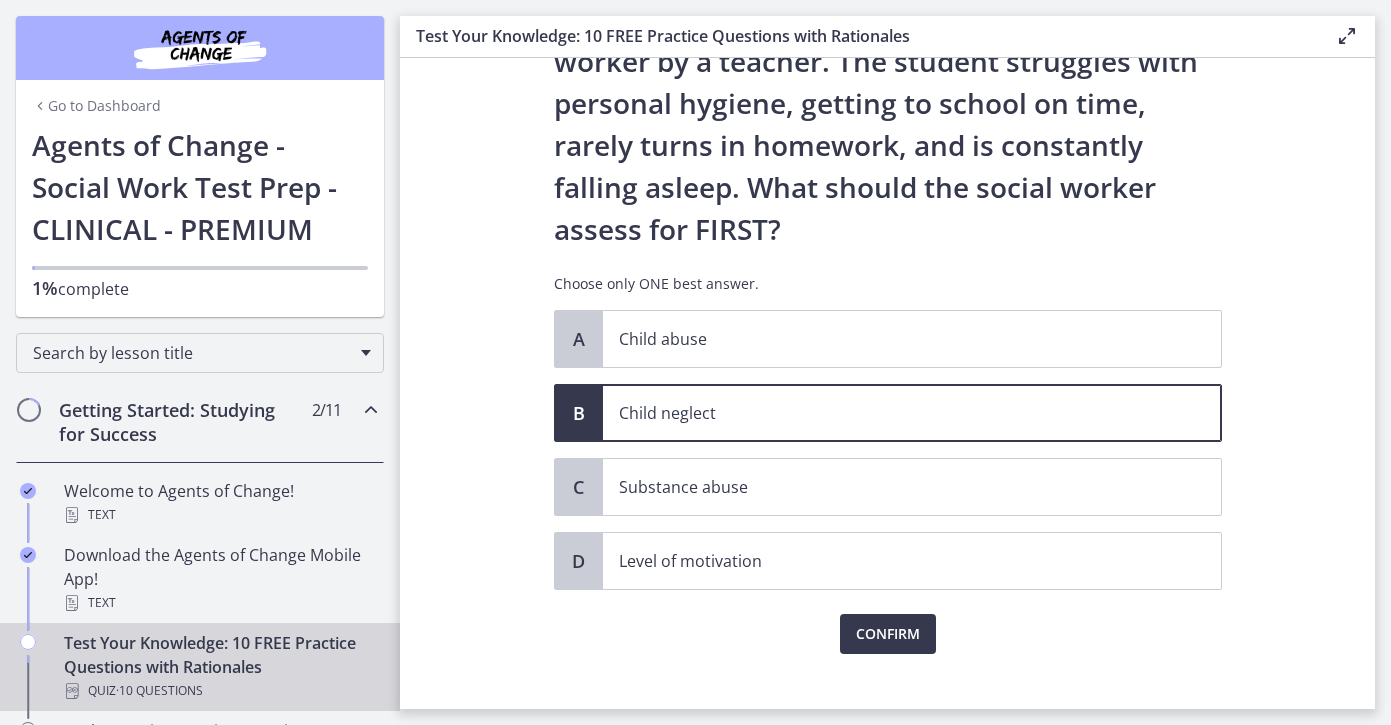 scroll, scrollTop: 149, scrollLeft: 0, axis: vertical 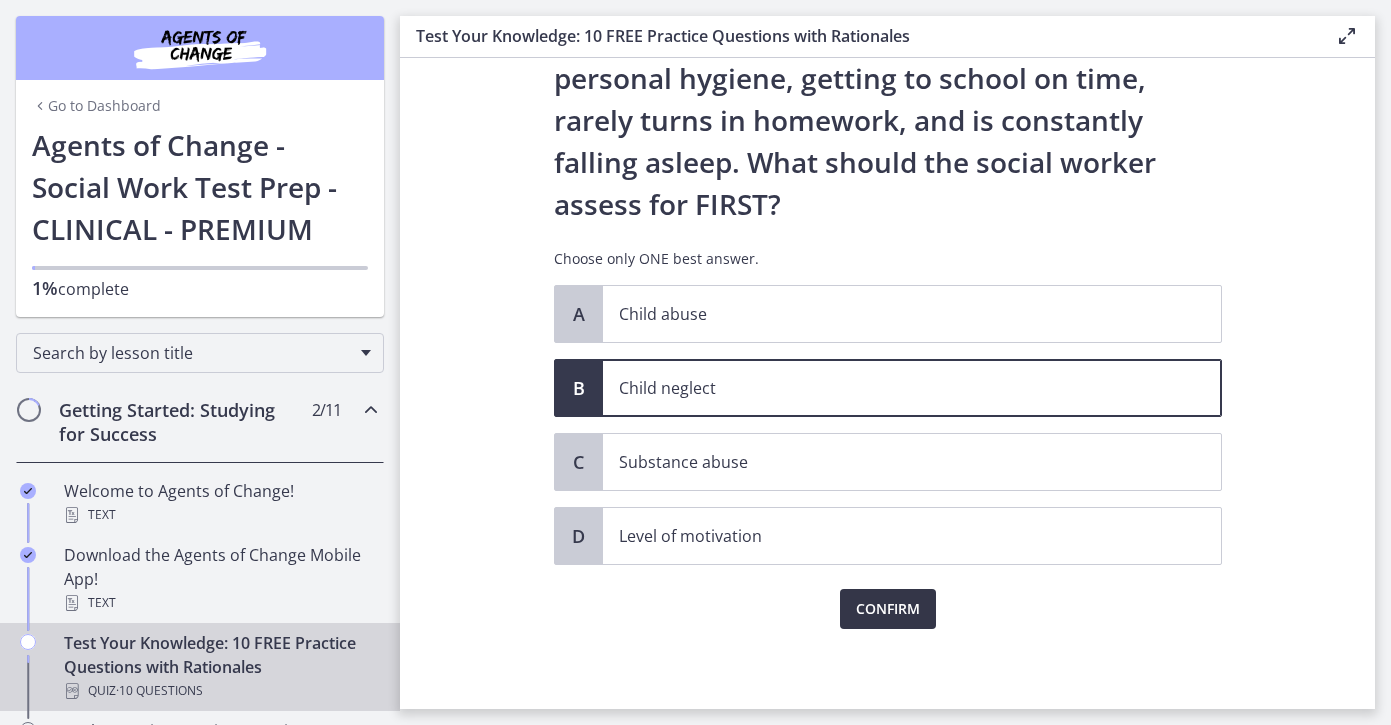 click on "Confirm" at bounding box center (888, 609) 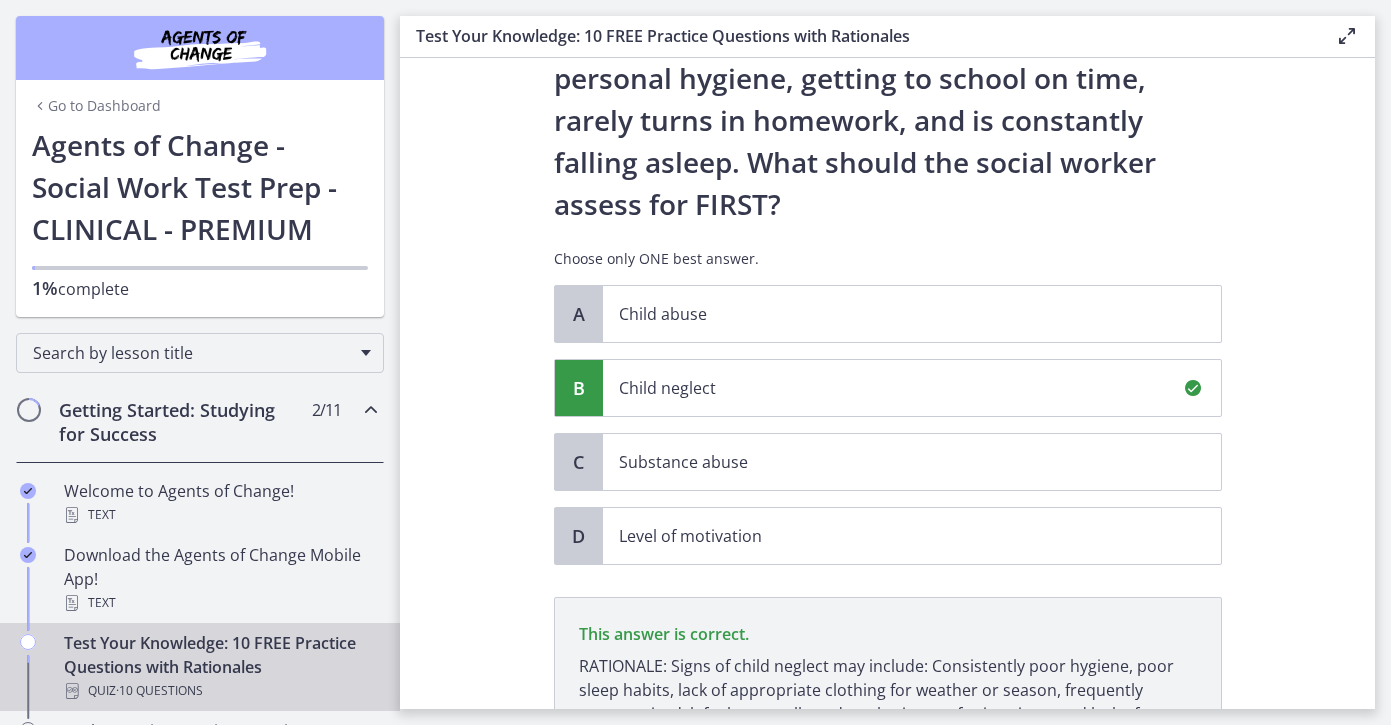 scroll, scrollTop: 383, scrollLeft: 0, axis: vertical 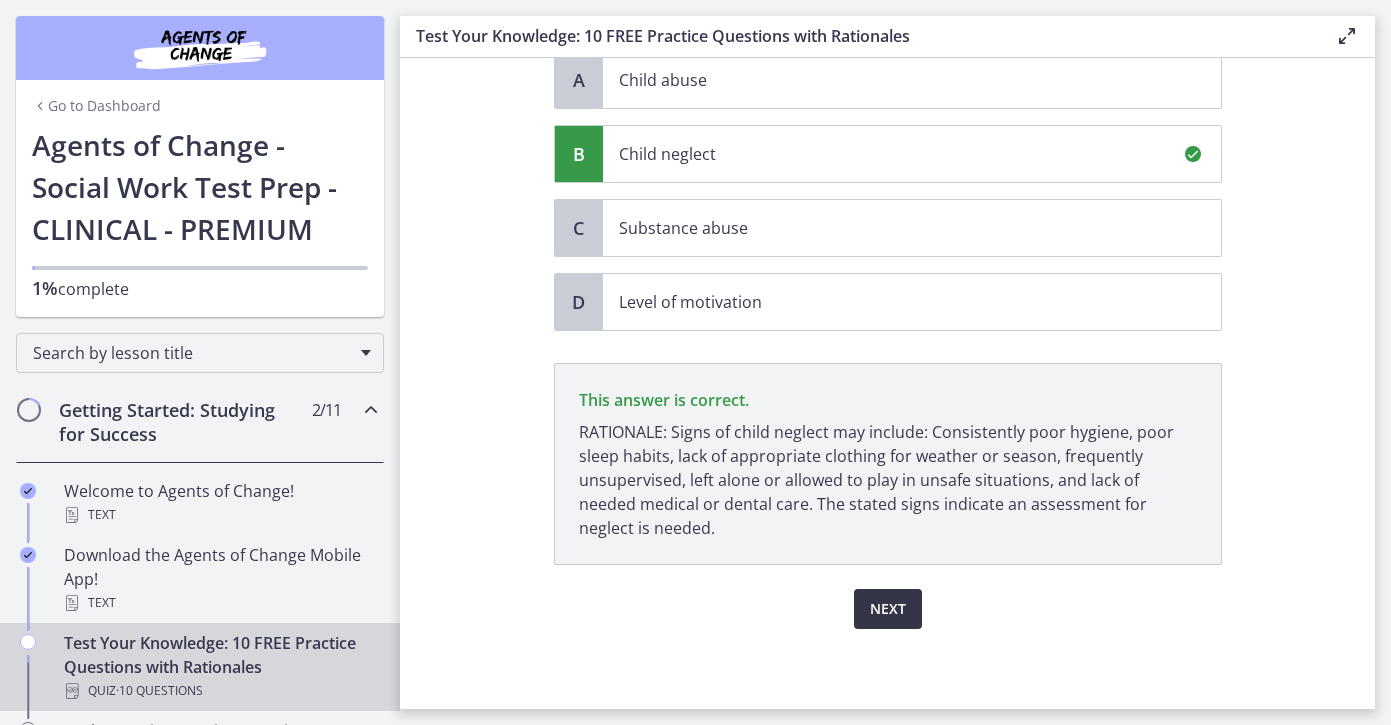 click on "Next" at bounding box center (888, 609) 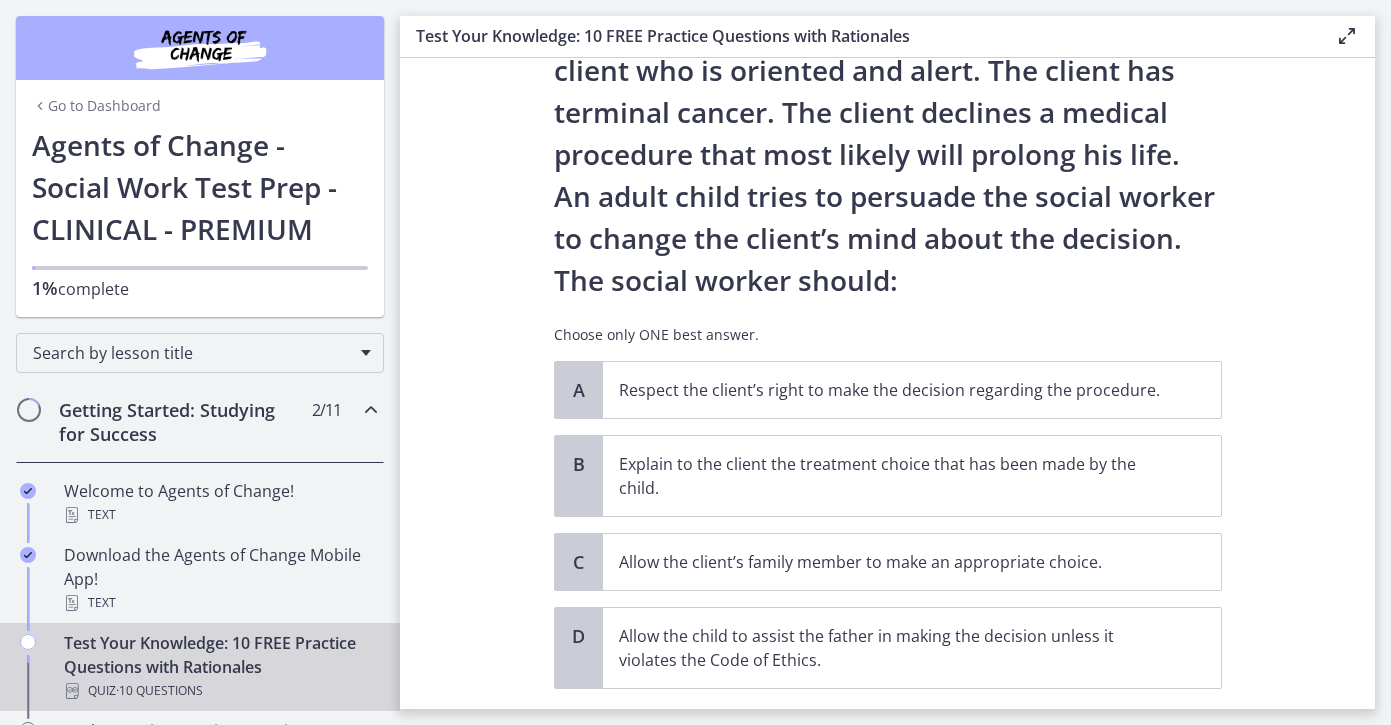 scroll, scrollTop: 122, scrollLeft: 0, axis: vertical 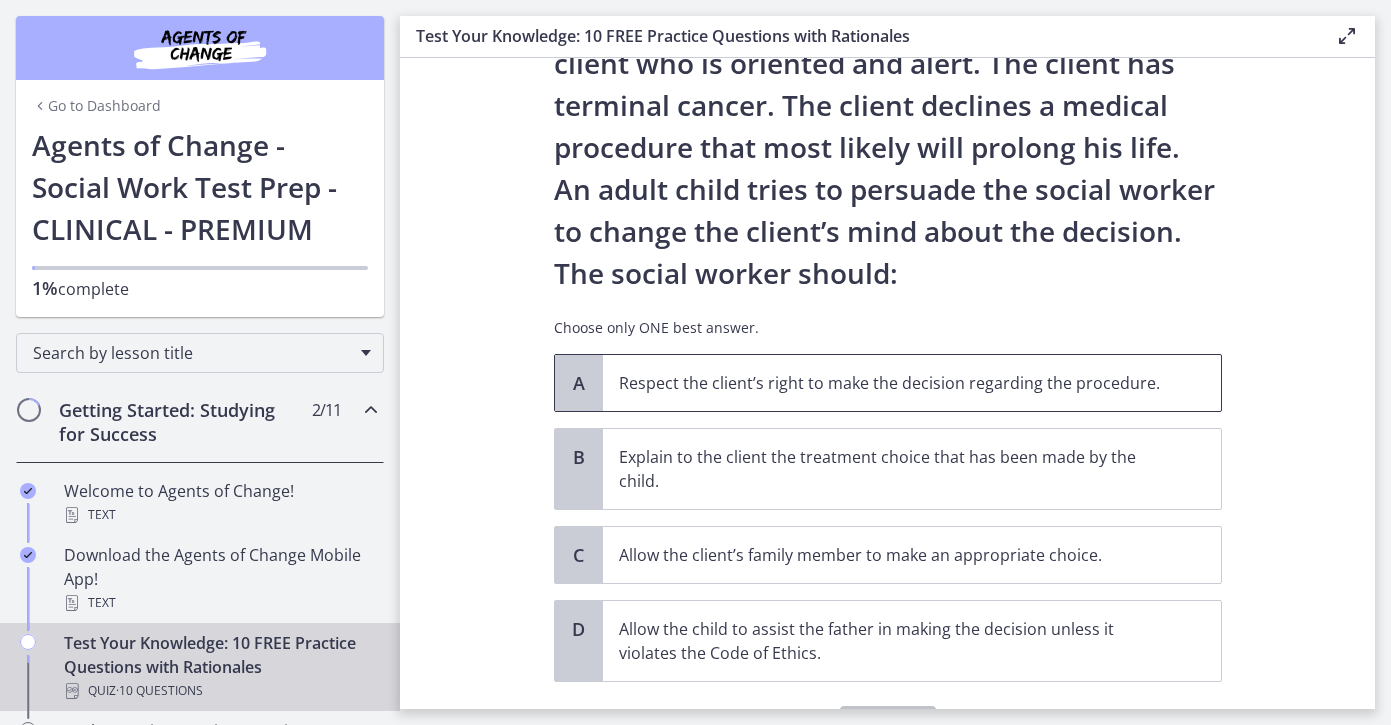 click on "Respect the client’s right to make the decision regarding the procedure." at bounding box center [892, 383] 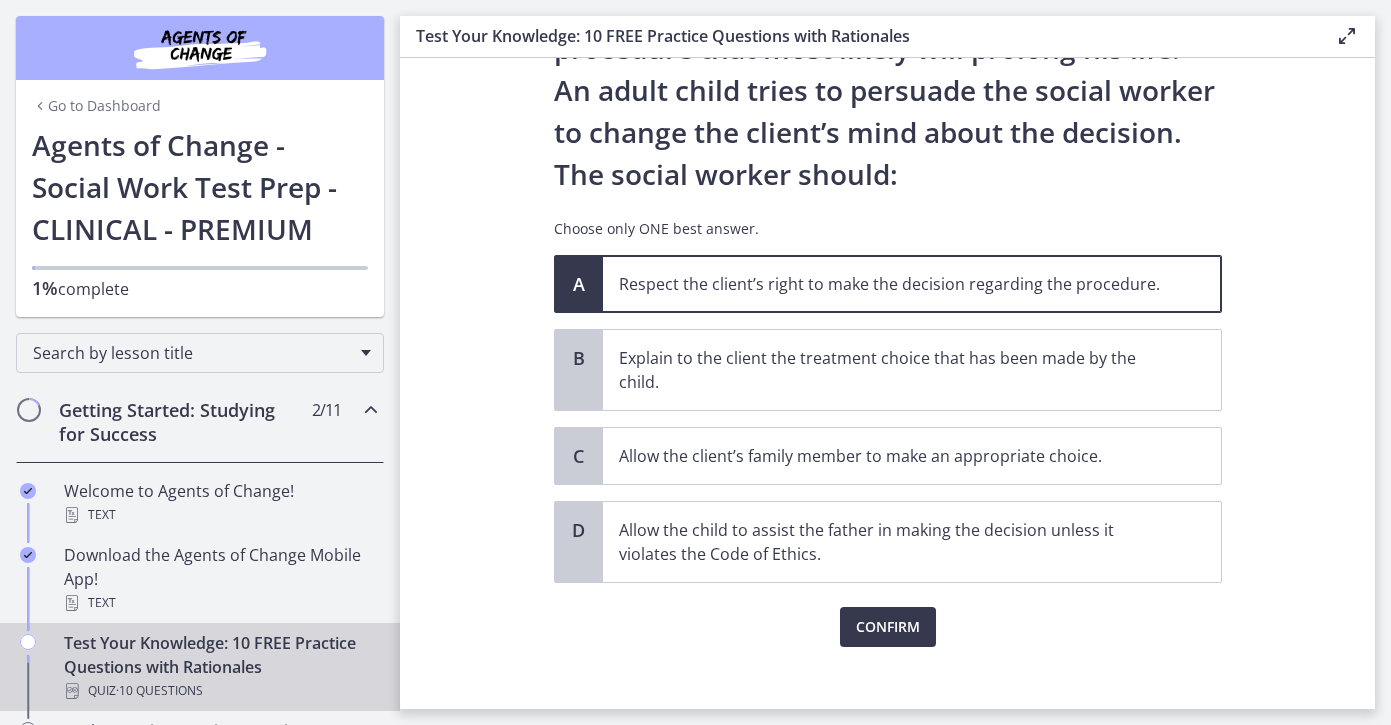scroll, scrollTop: 224, scrollLeft: 0, axis: vertical 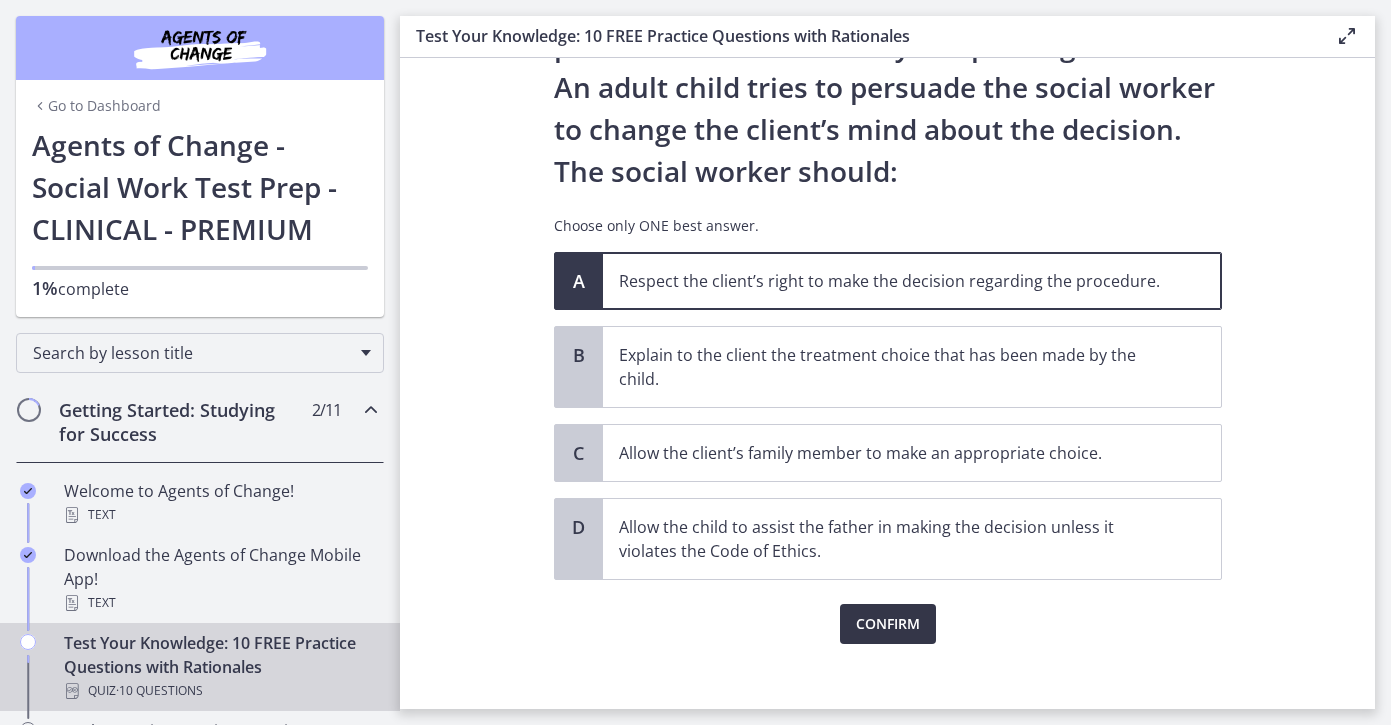 click on "Confirm" at bounding box center (888, 624) 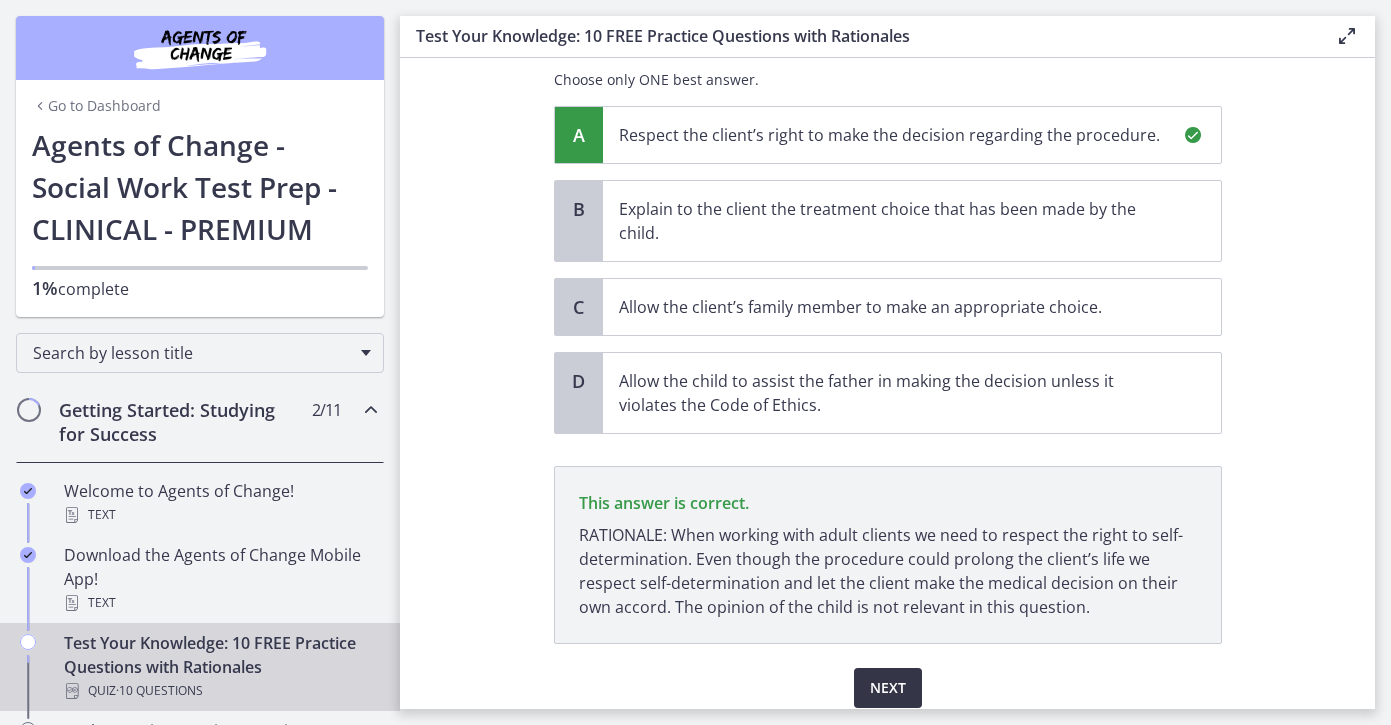 scroll, scrollTop: 449, scrollLeft: 0, axis: vertical 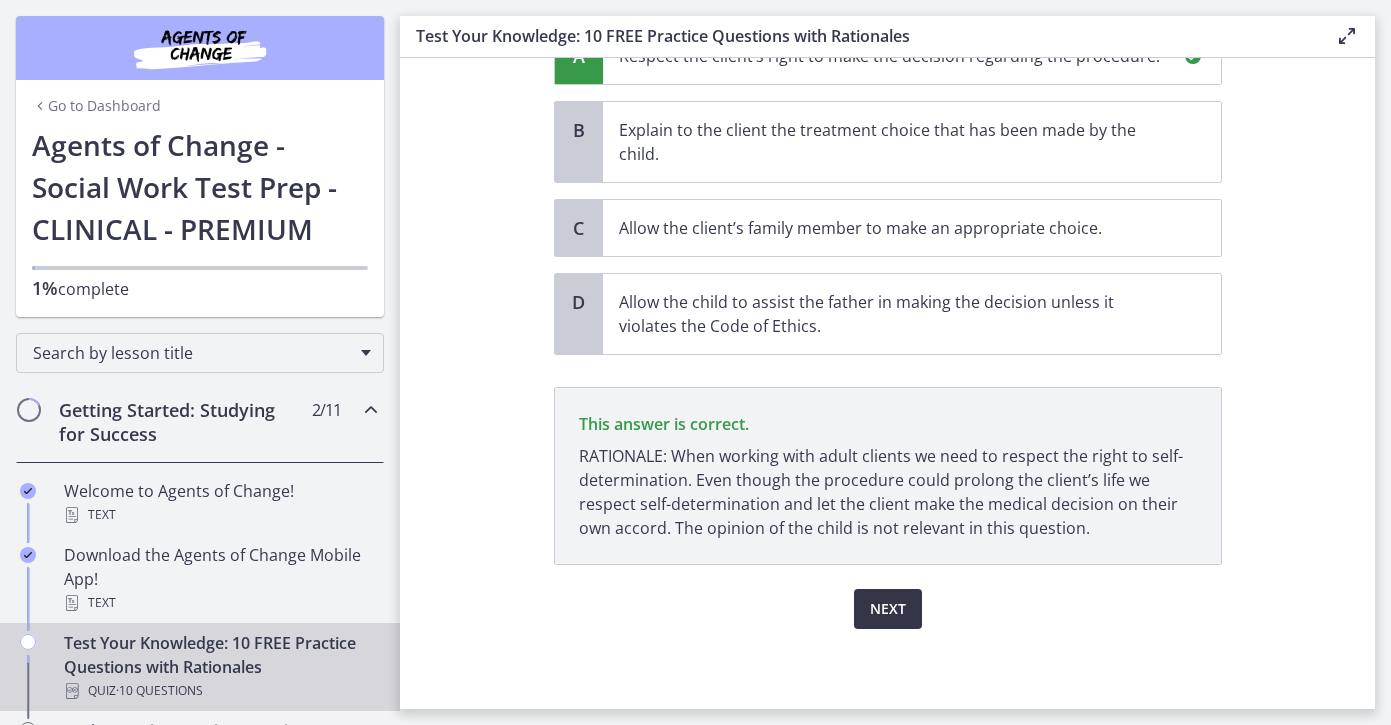 click on "Next" at bounding box center (888, 609) 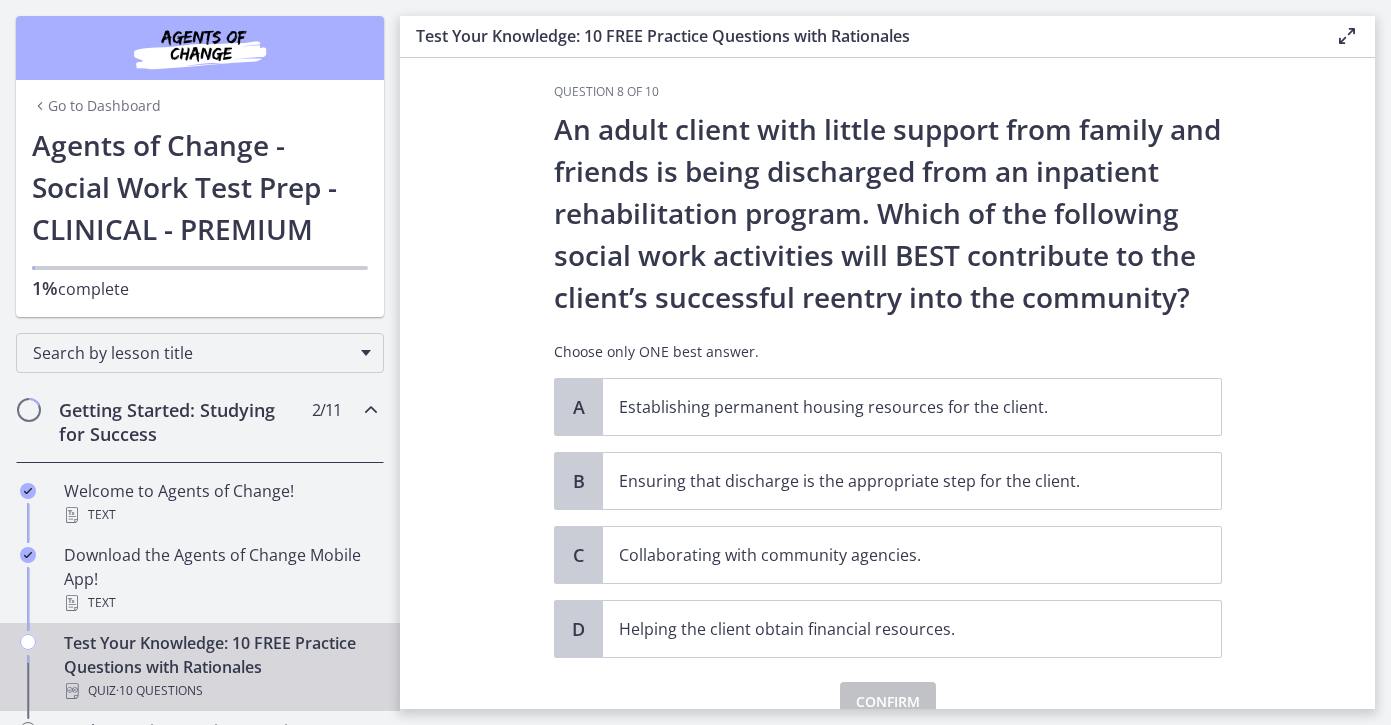 scroll, scrollTop: 16, scrollLeft: 0, axis: vertical 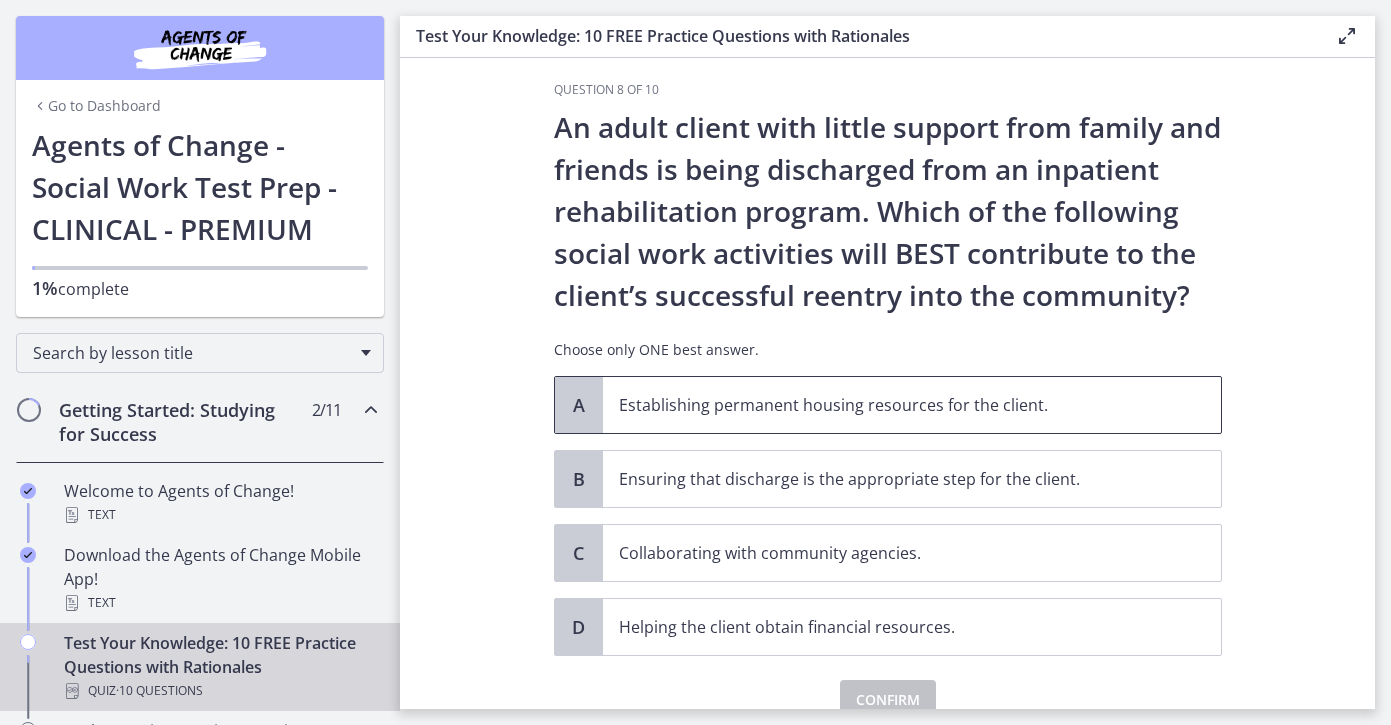 click on "Establishing permanent housing resources for the client." at bounding box center [892, 405] 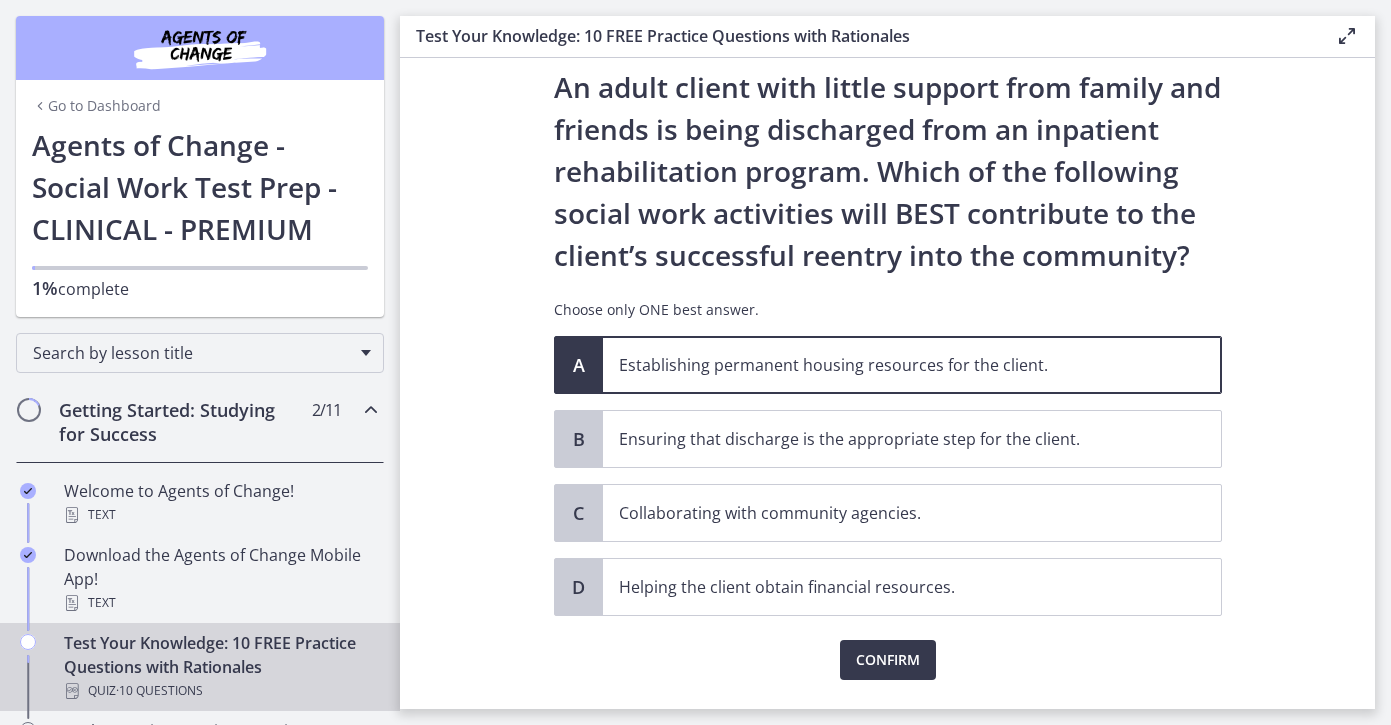 scroll, scrollTop: 57, scrollLeft: 0, axis: vertical 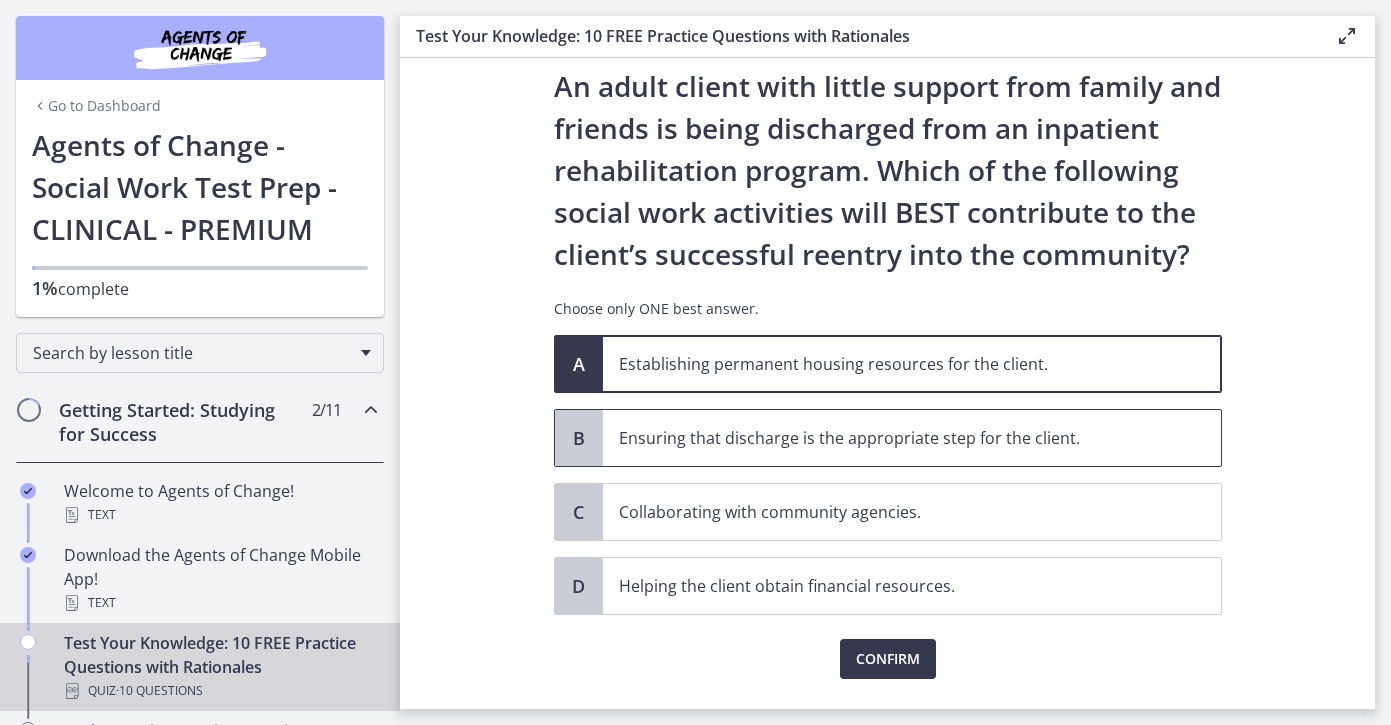 click on "Ensuring that discharge is the appropriate step for the client." at bounding box center [912, 438] 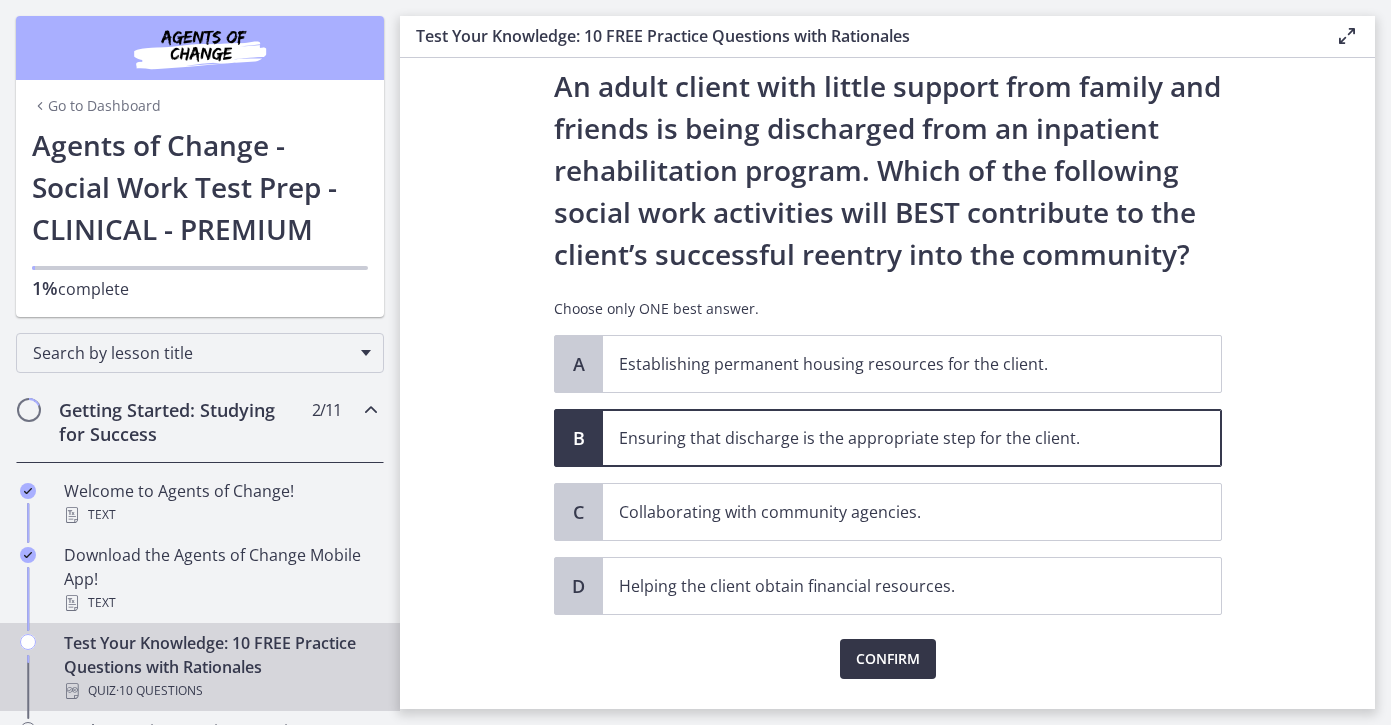 click on "Confirm" at bounding box center [888, 659] 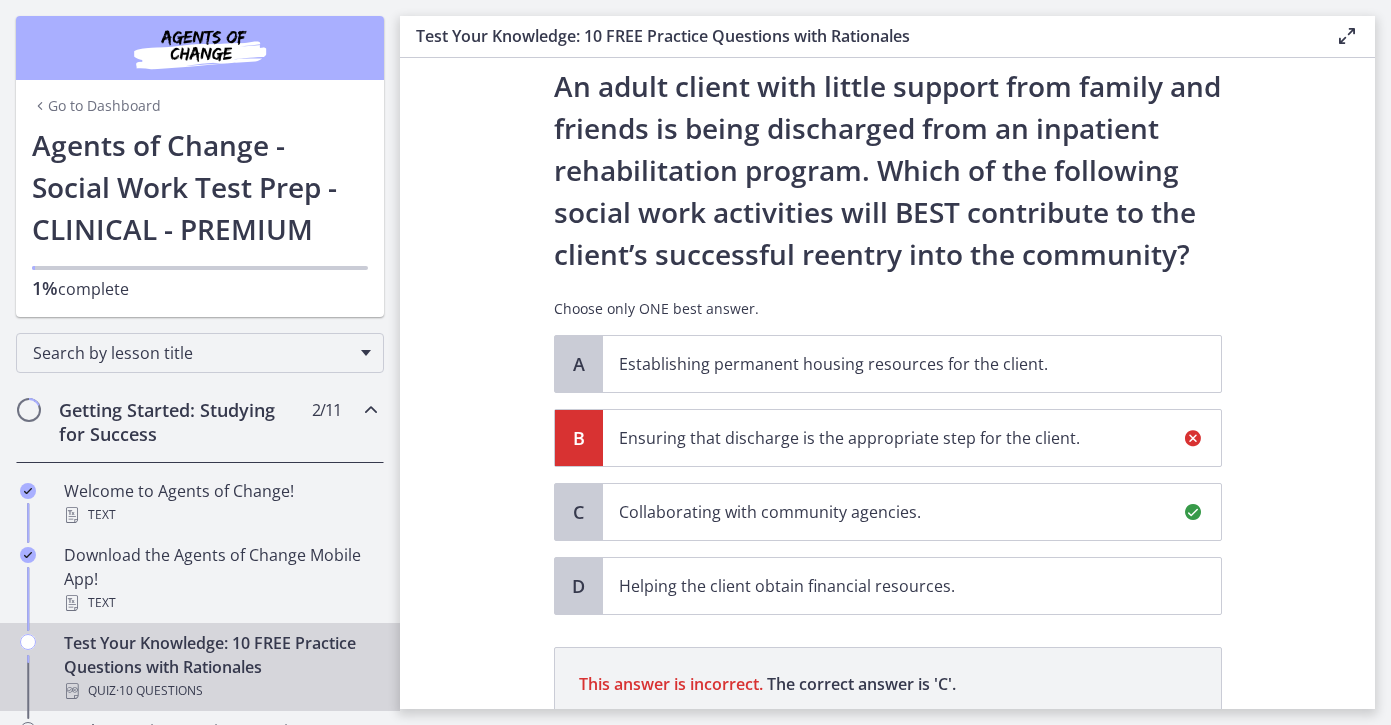scroll, scrollTop: 341, scrollLeft: 0, axis: vertical 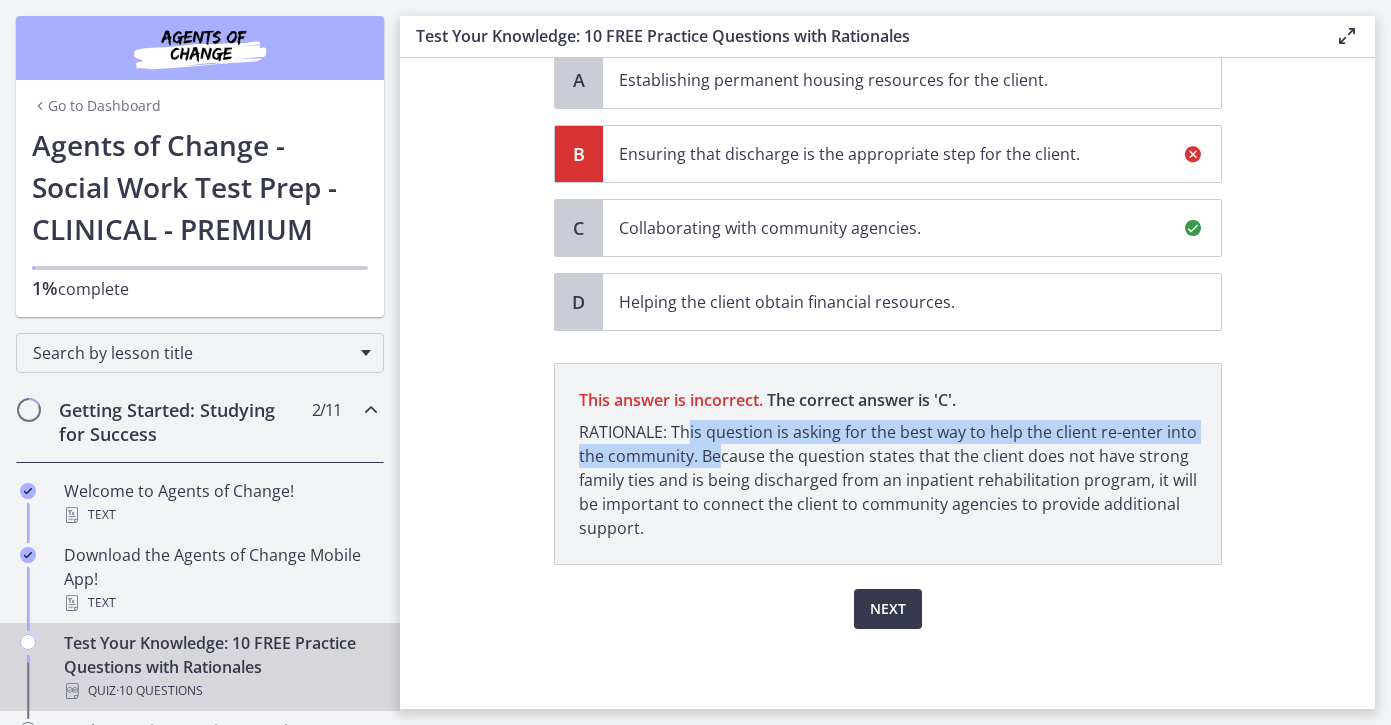drag, startPoint x: 687, startPoint y: 427, endPoint x: 719, endPoint y: 463, distance: 48.166378 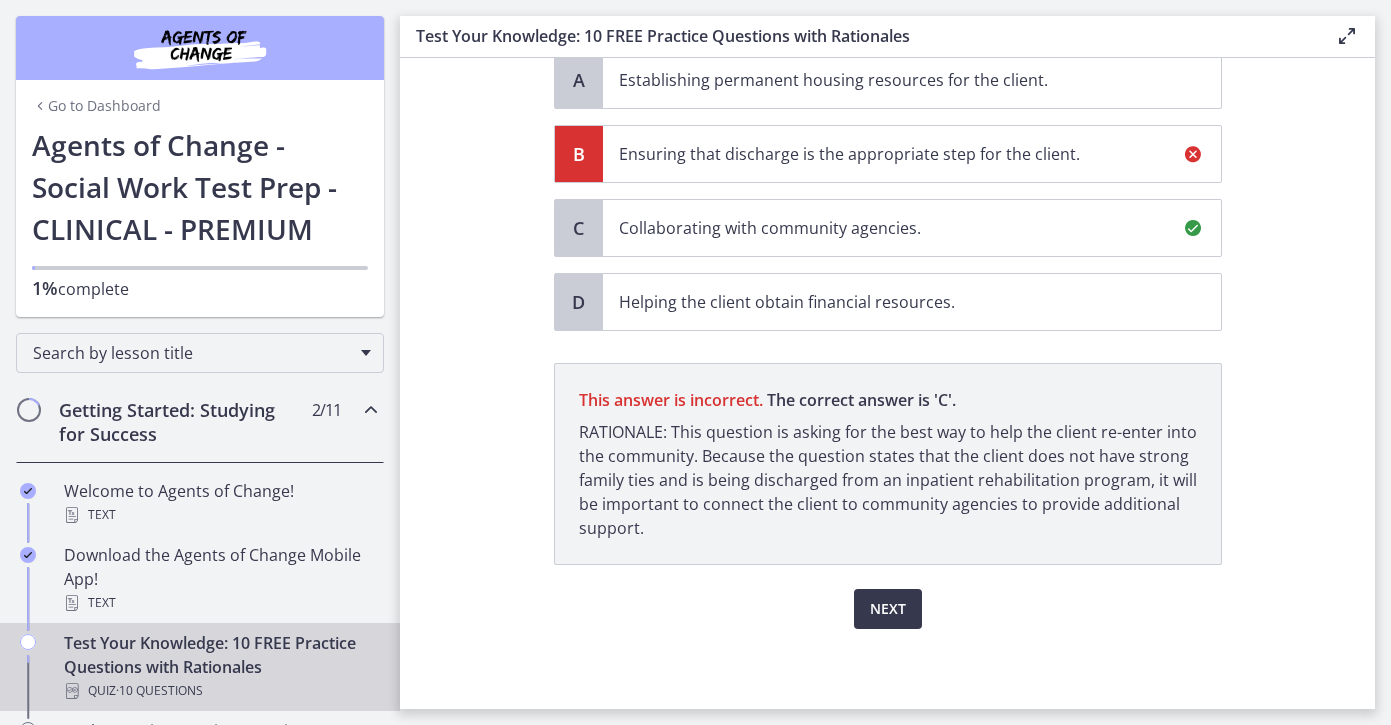 click on "RATIONALE: This question is asking for the best way to help the client re-enter into the community. Because the question states that the client does not have strong family ties and is being discharged from an inpatient rehabilitation program, it will be important to connect the client to community agencies to provide additional support." at bounding box center (888, 480) 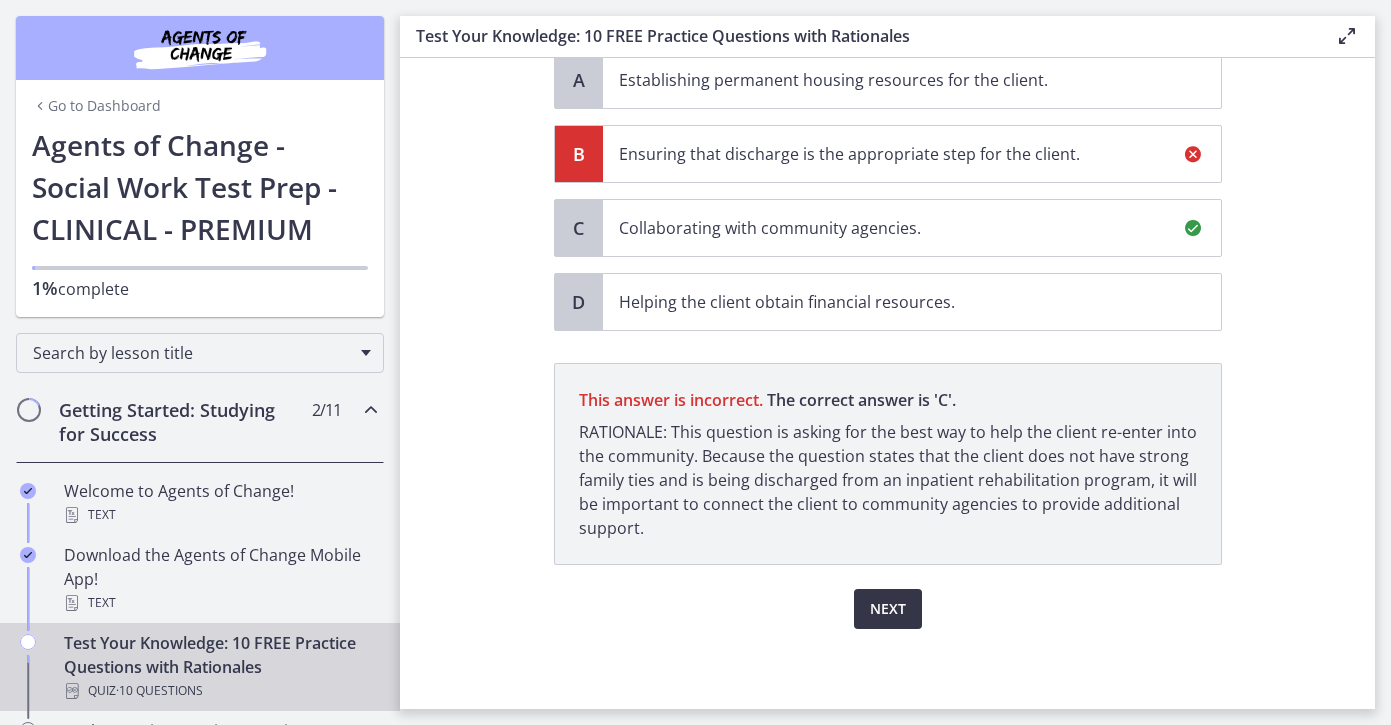 click on "Next" at bounding box center (888, 609) 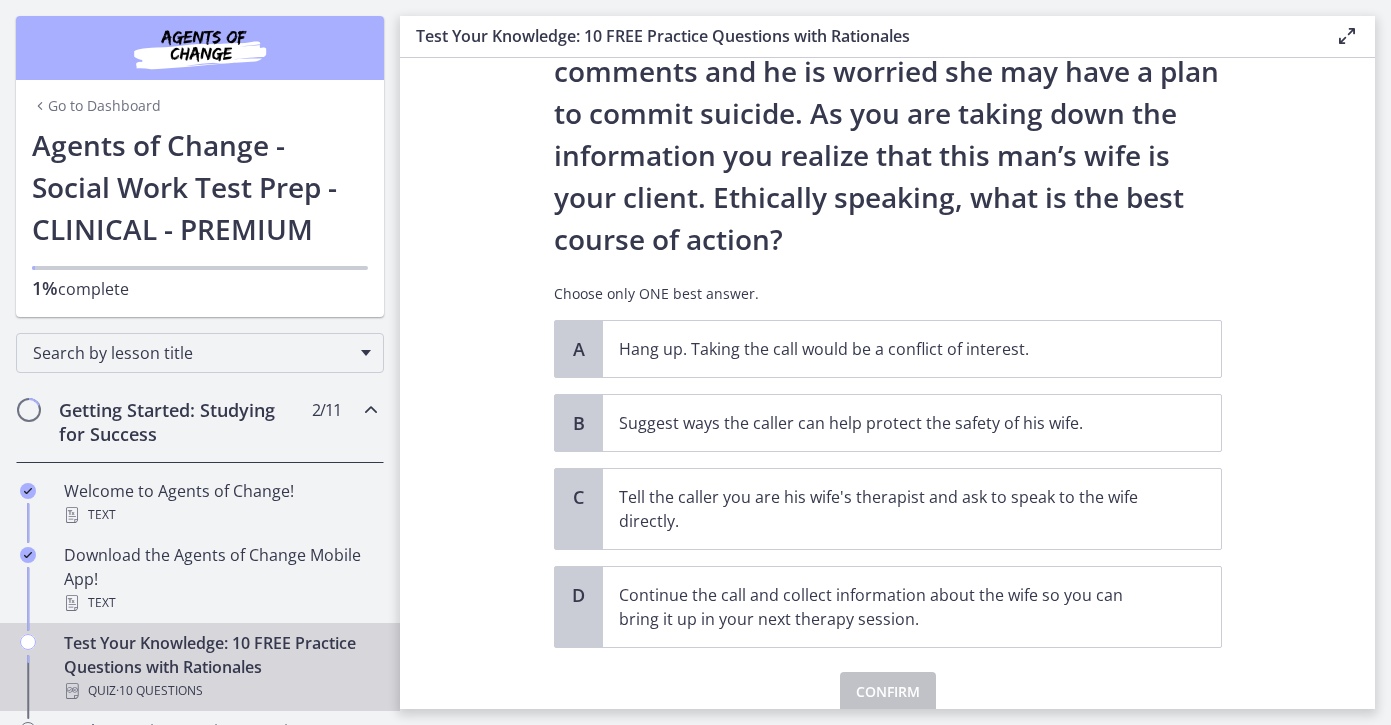 scroll, scrollTop: 196, scrollLeft: 0, axis: vertical 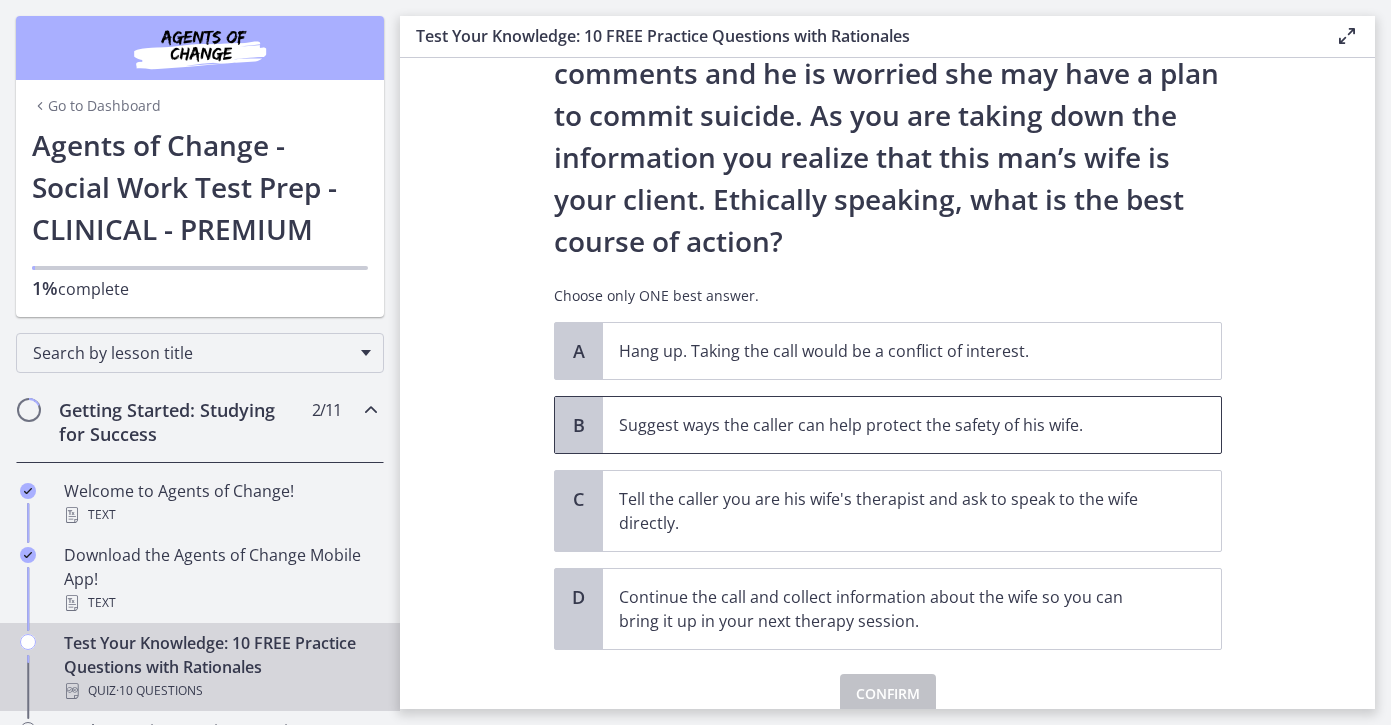 click on "Suggest ways the caller can help protect the safety of his wife." at bounding box center (912, 425) 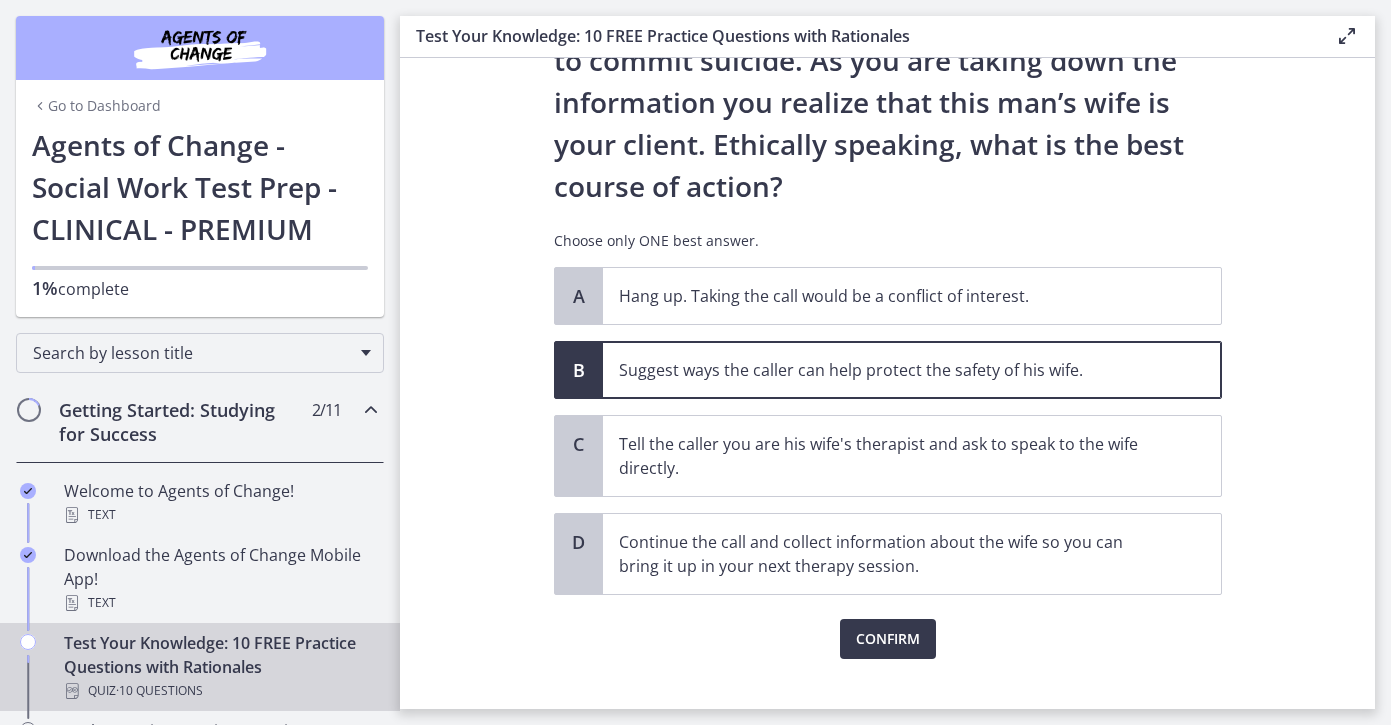 scroll, scrollTop: 257, scrollLeft: 0, axis: vertical 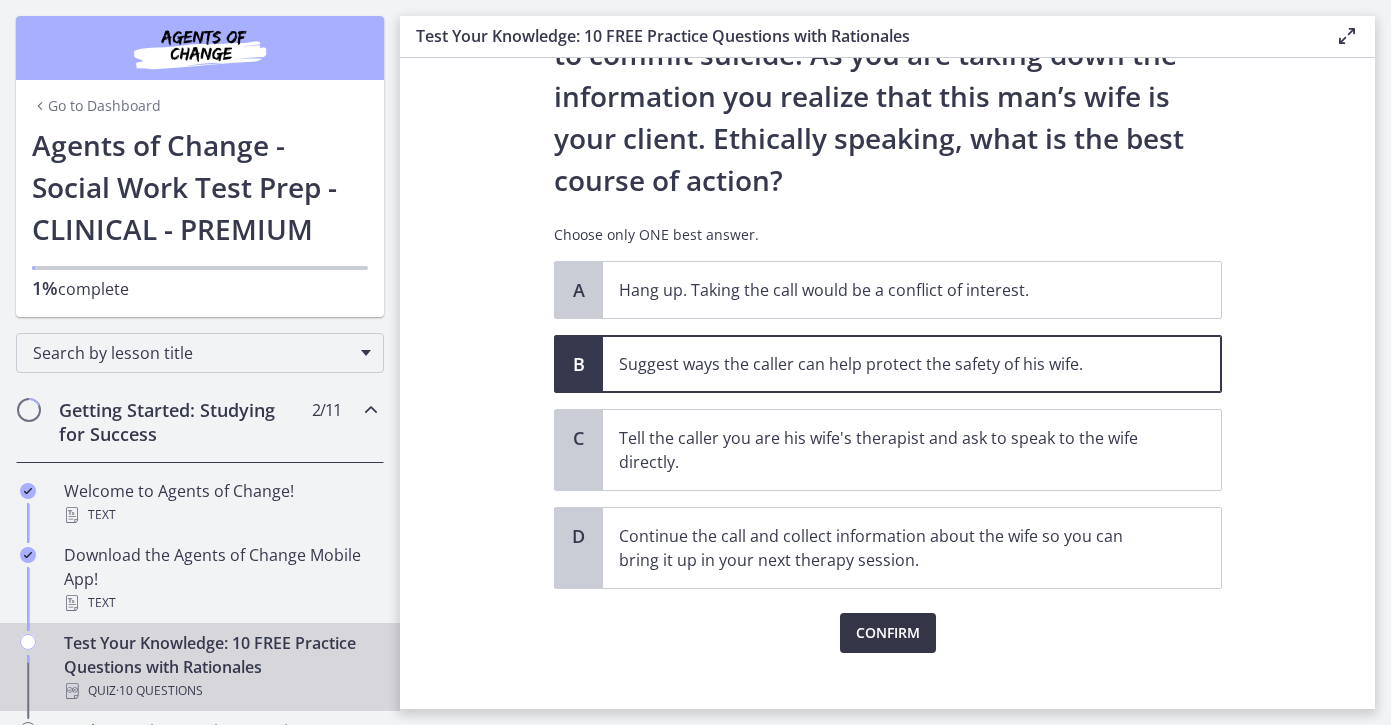 click on "Confirm" at bounding box center [888, 633] 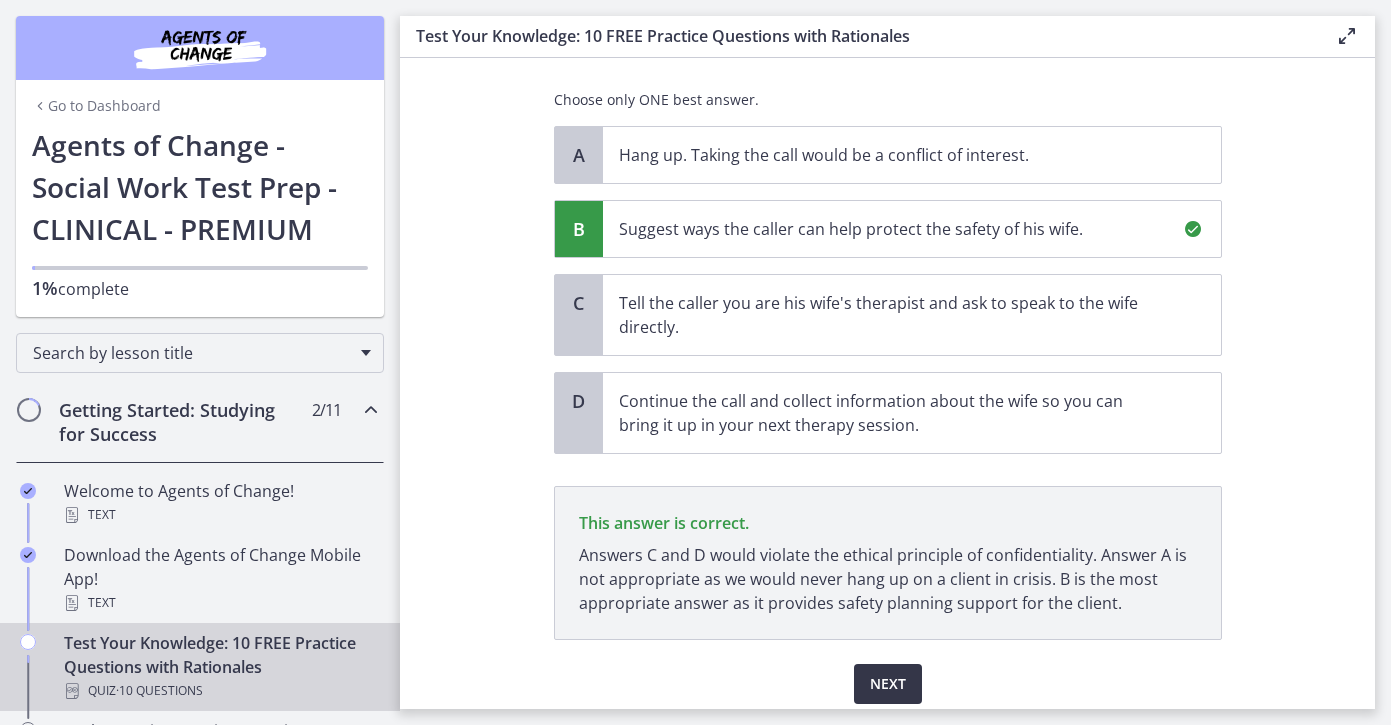scroll, scrollTop: 467, scrollLeft: 0, axis: vertical 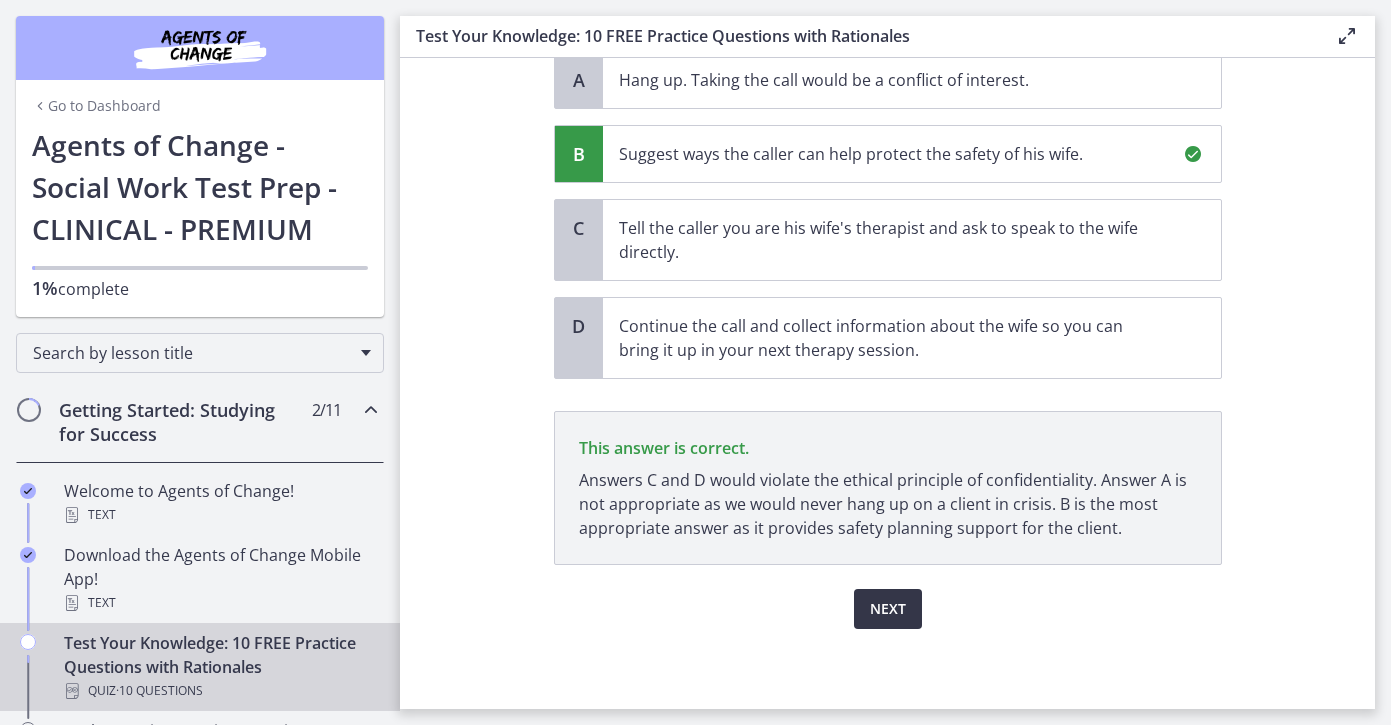 click on "Next" at bounding box center [888, 609] 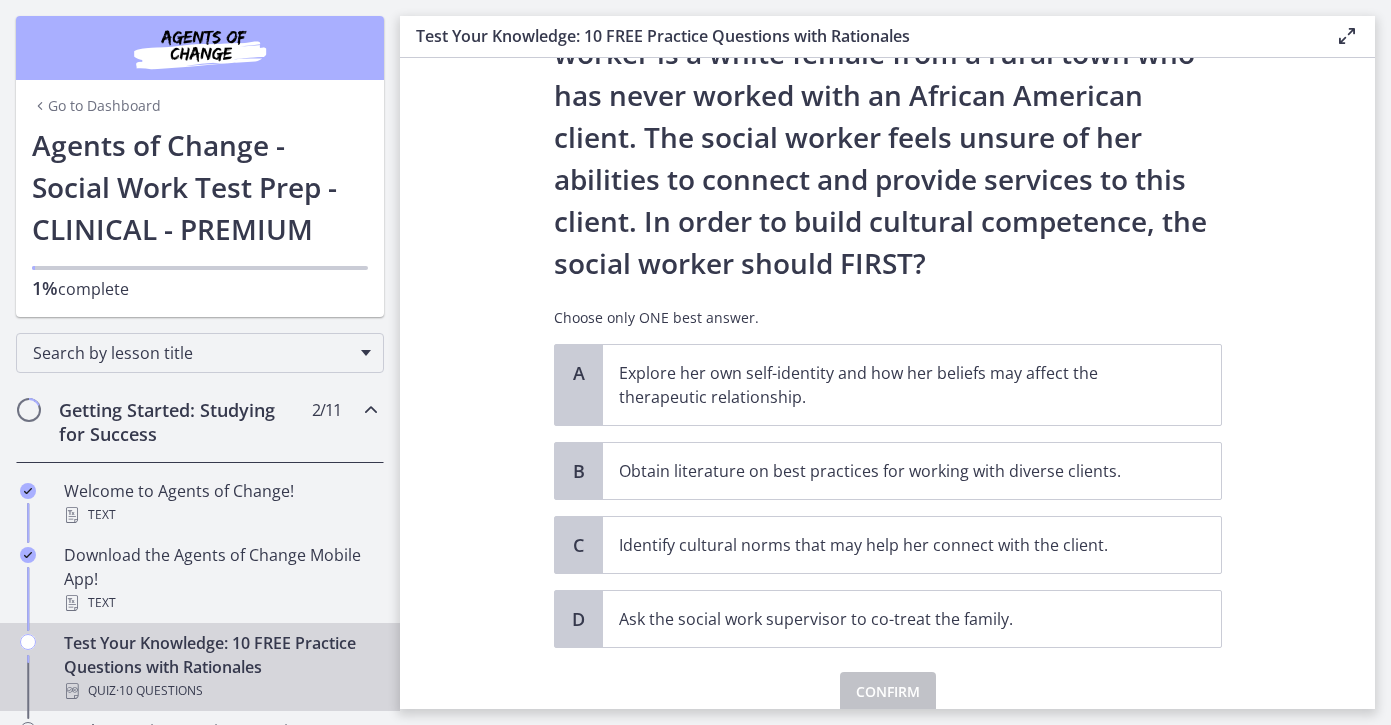 scroll, scrollTop: 226, scrollLeft: 0, axis: vertical 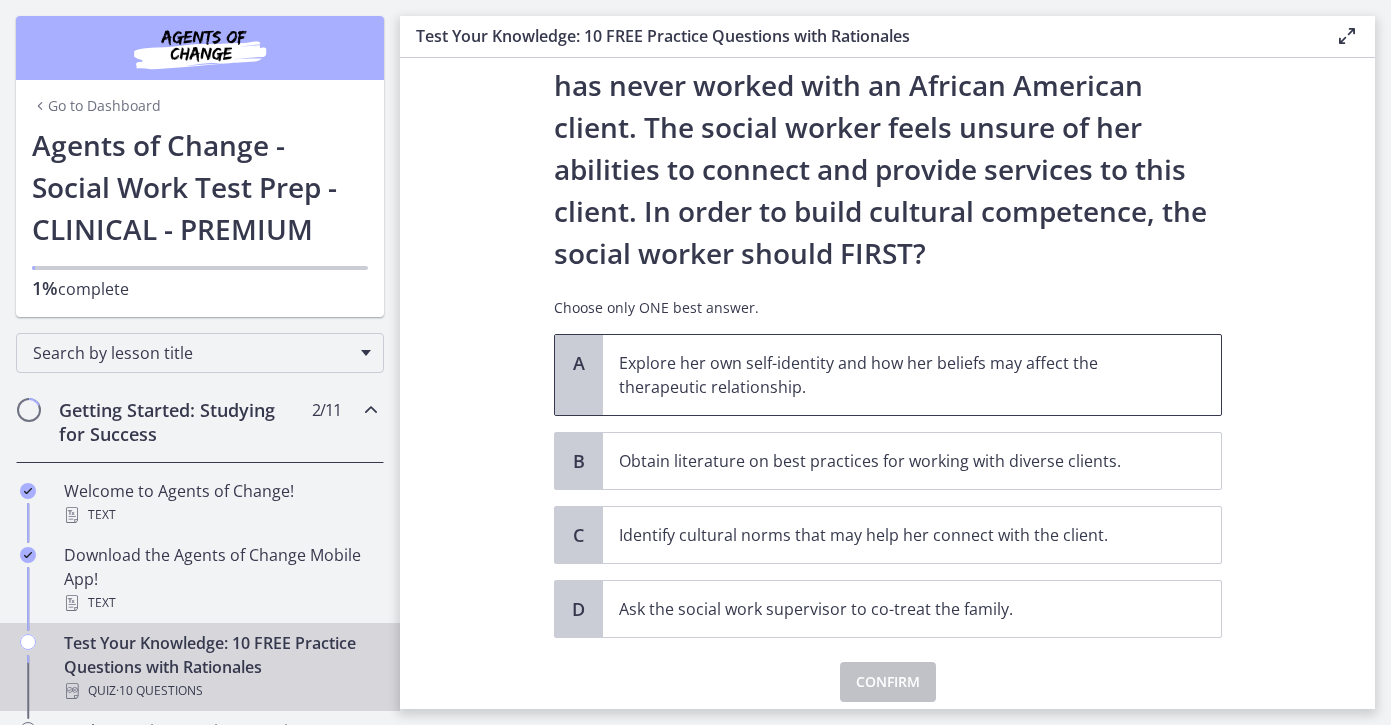 click on "Explore her own self-identity and how her beliefs may affect the therapeutic relationship." at bounding box center (892, 375) 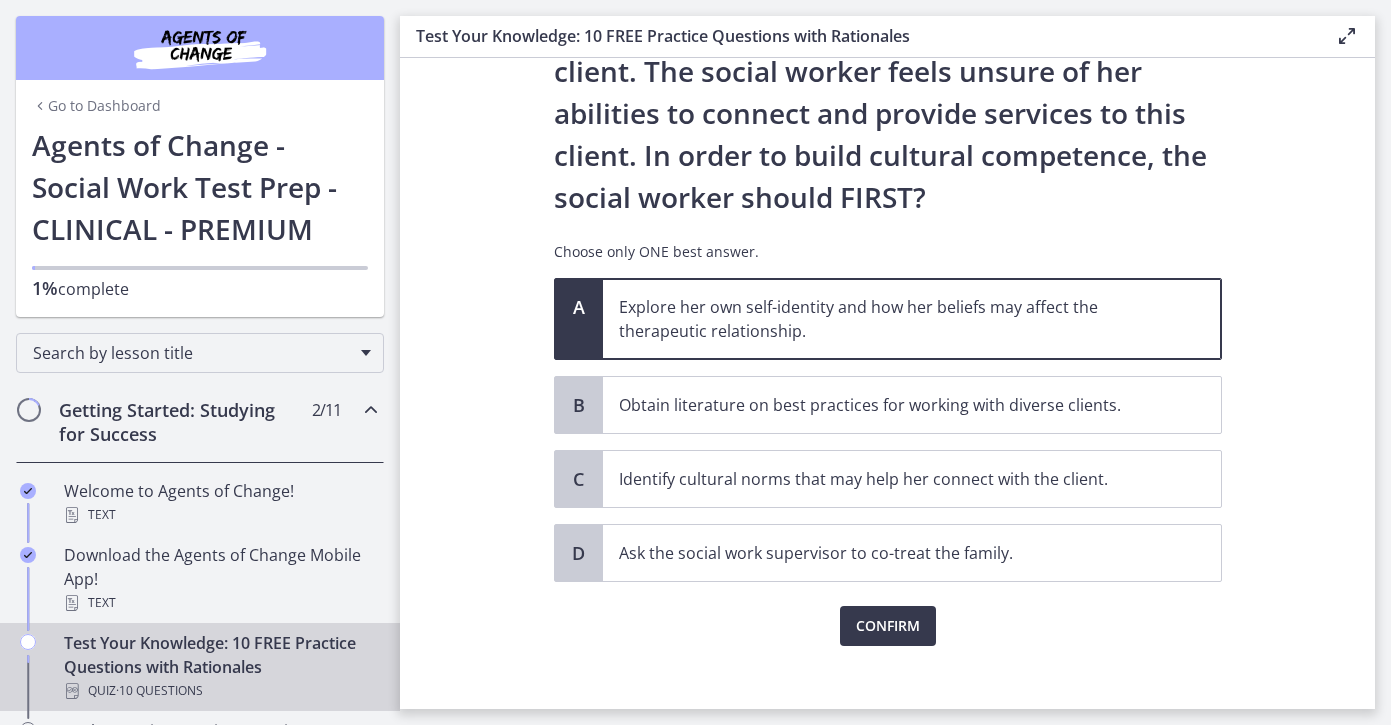 scroll, scrollTop: 299, scrollLeft: 0, axis: vertical 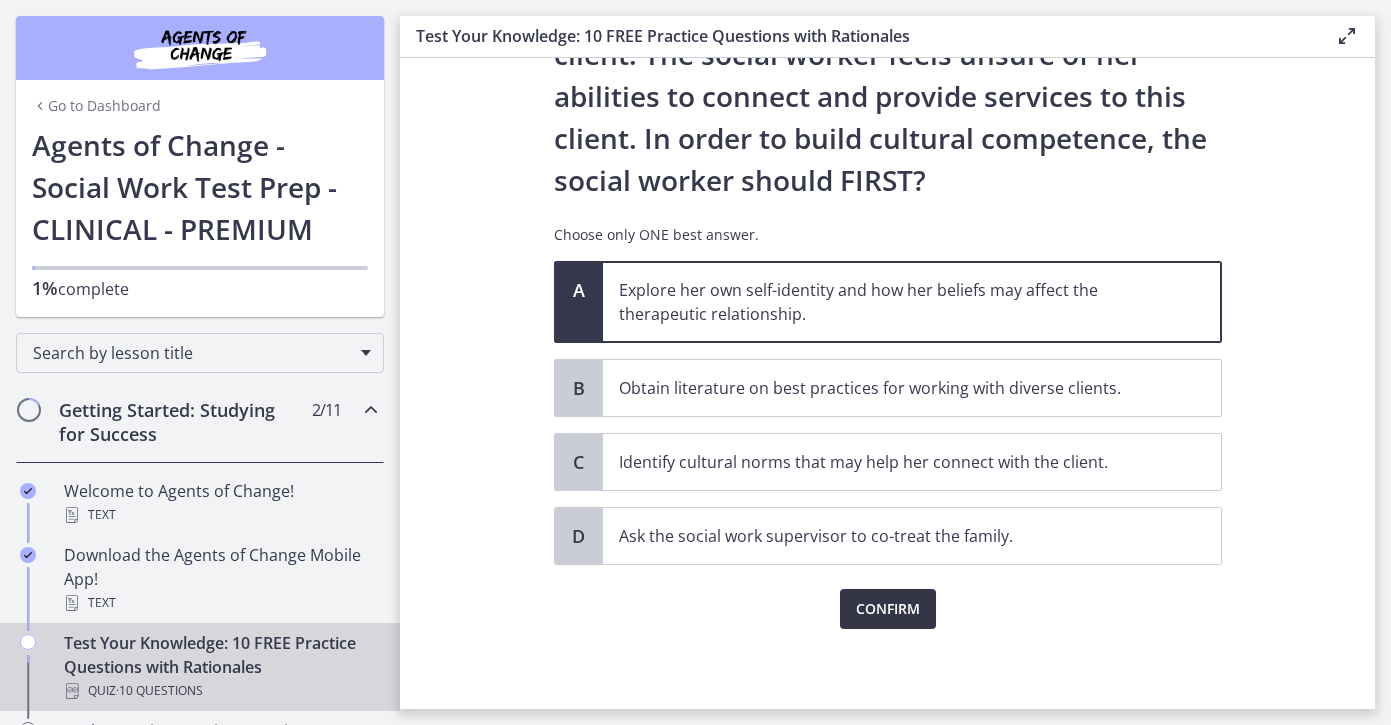 click on "Confirm" at bounding box center [888, 609] 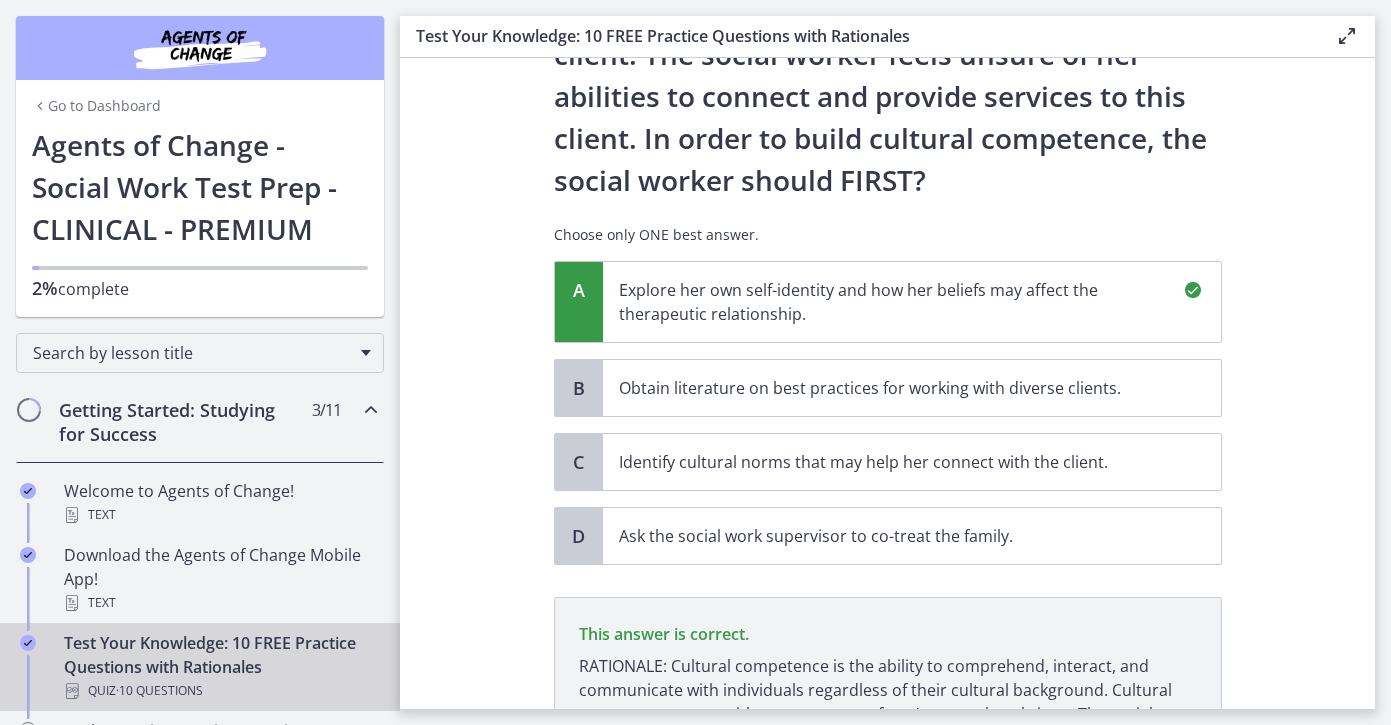 scroll, scrollTop: 533, scrollLeft: 0, axis: vertical 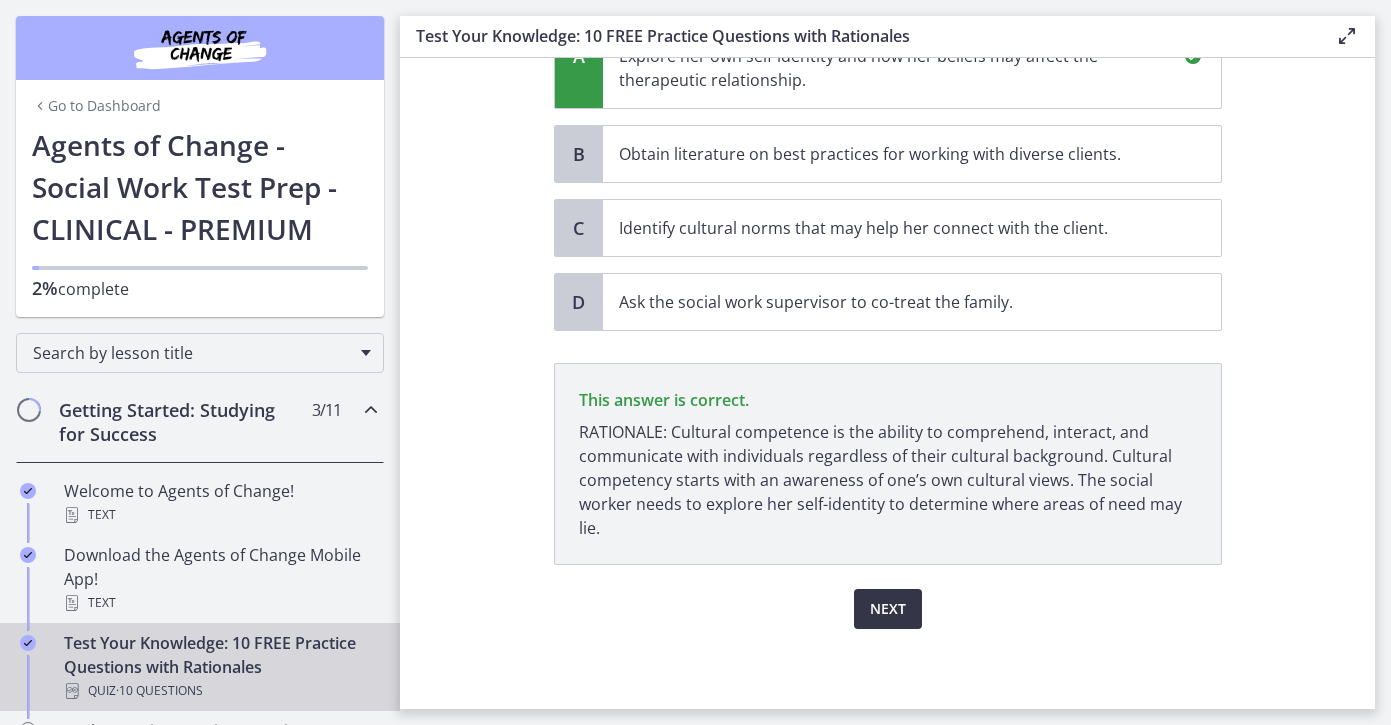 click on "Next" at bounding box center (888, 609) 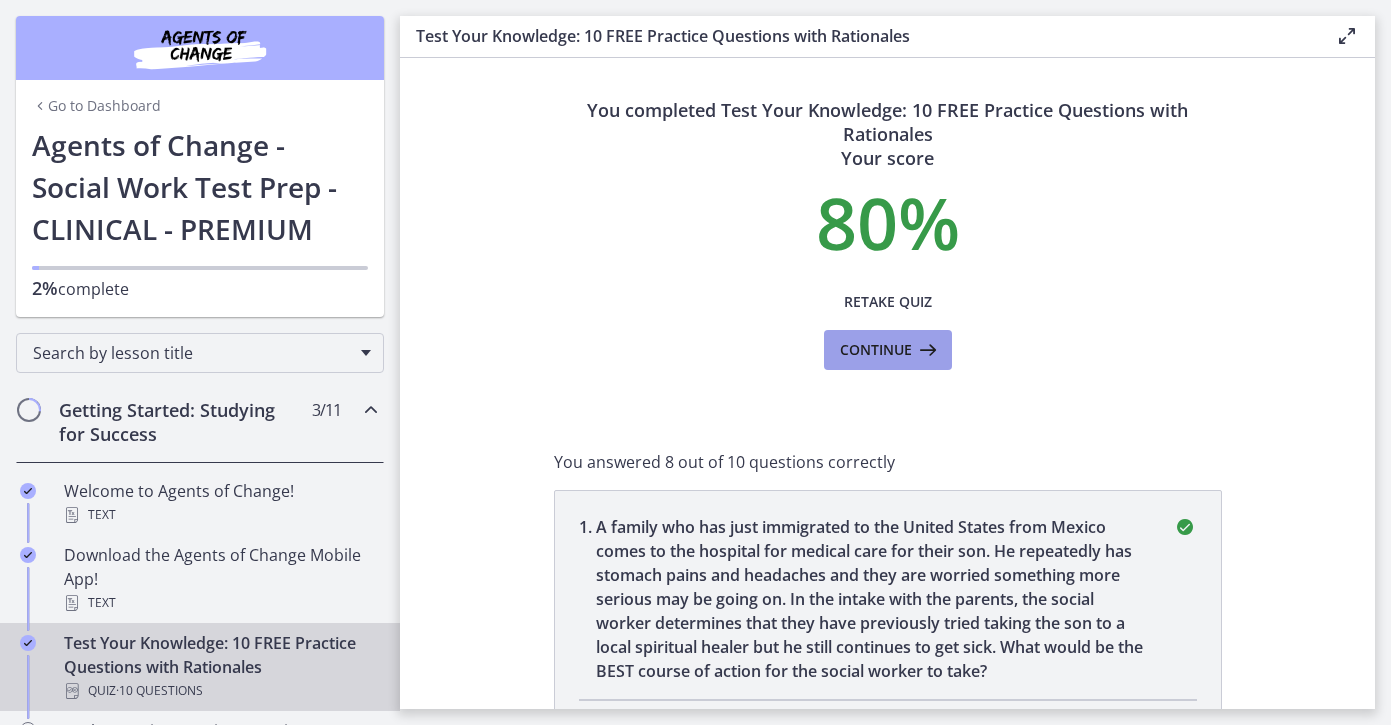 click at bounding box center (926, 350) 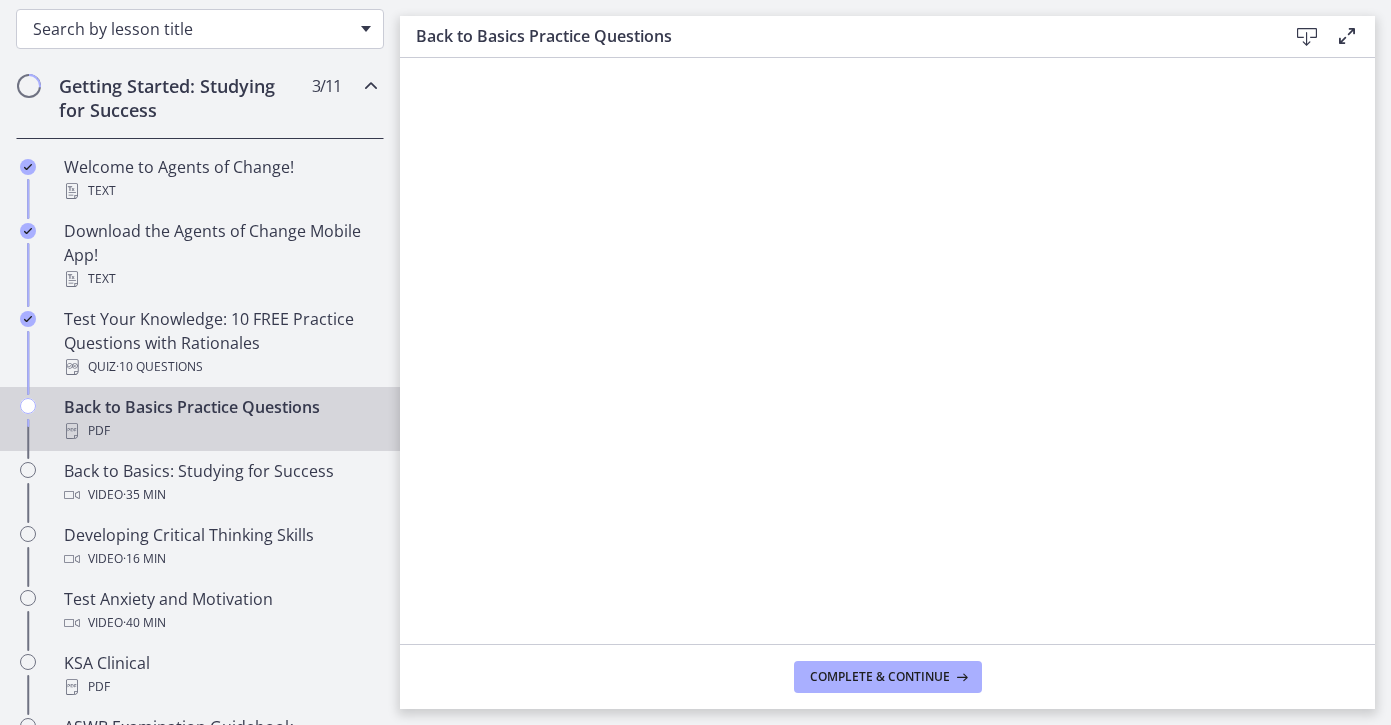 scroll, scrollTop: 345, scrollLeft: 0, axis: vertical 